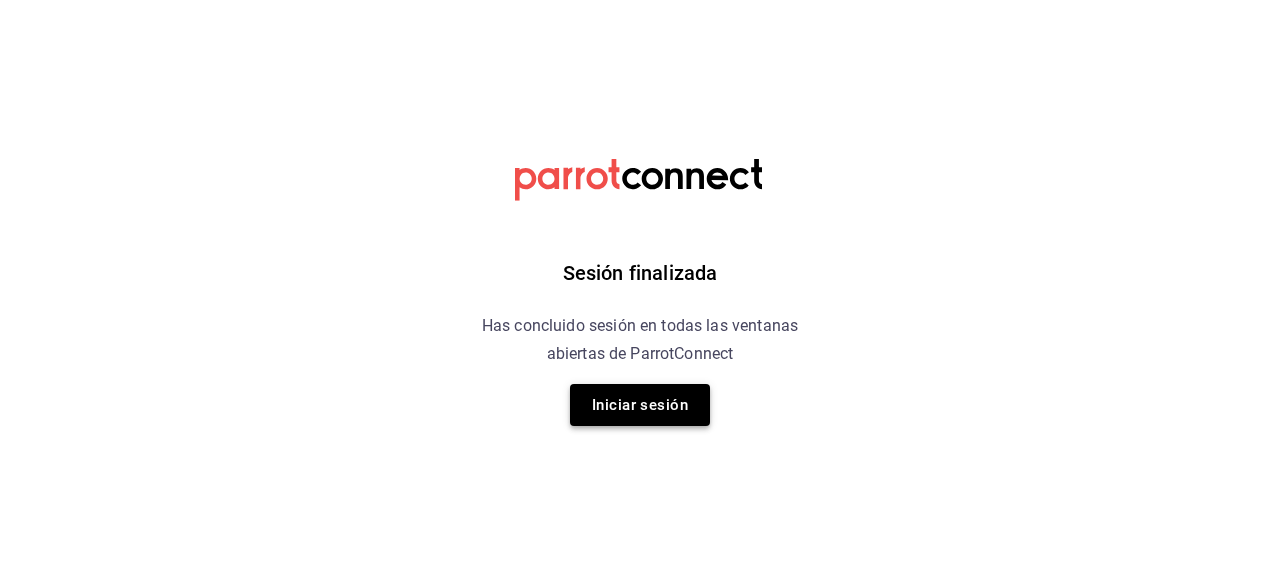 scroll, scrollTop: 0, scrollLeft: 0, axis: both 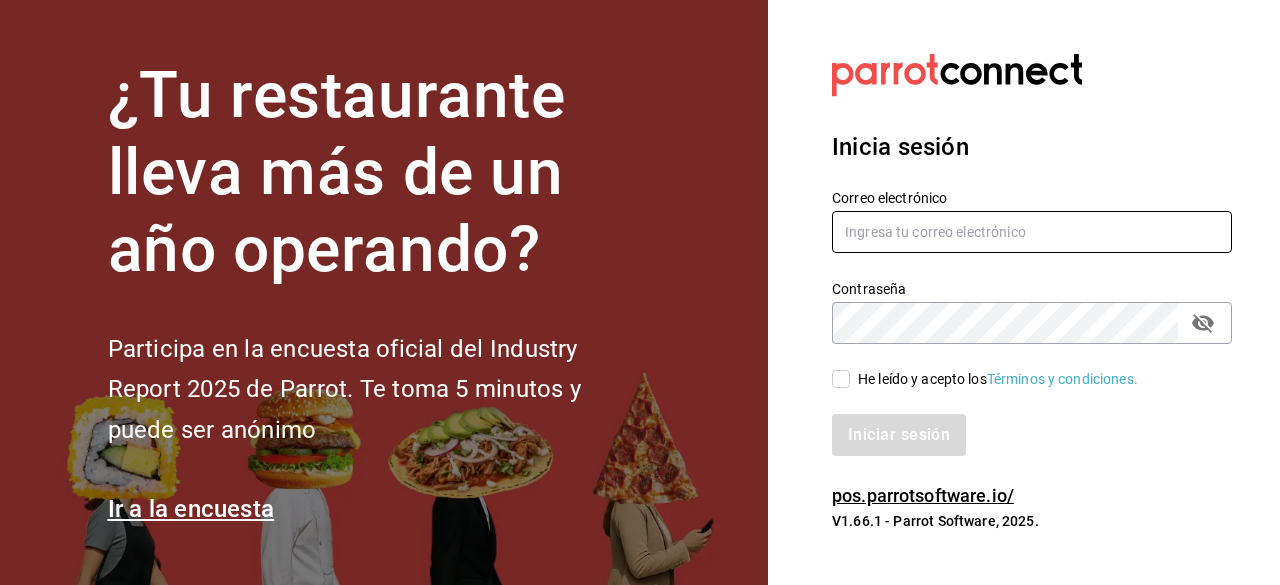 type on "[EMAIL]" 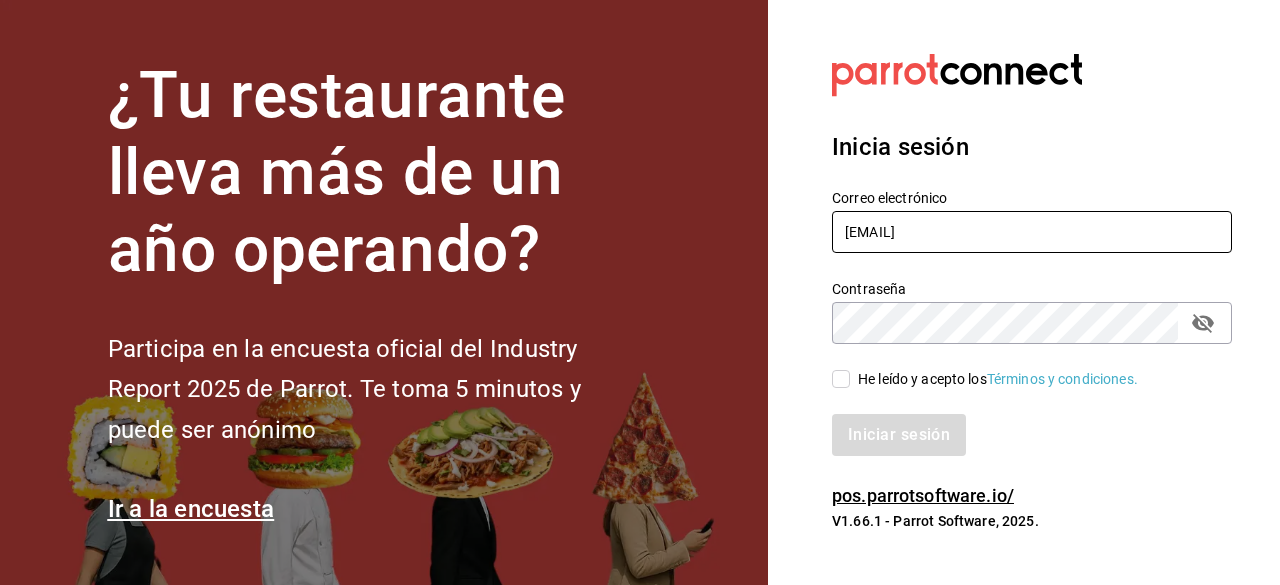 click on "[EMAIL]" at bounding box center (1032, 232) 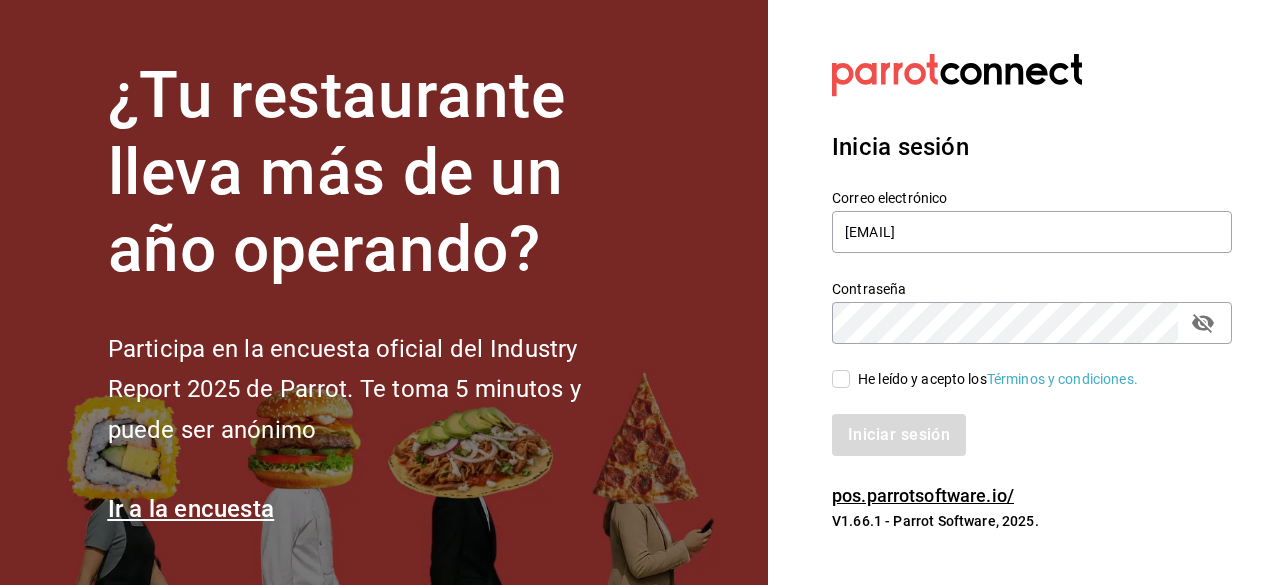 click on "He leído y acepto los  Términos y condiciones." at bounding box center (841, 379) 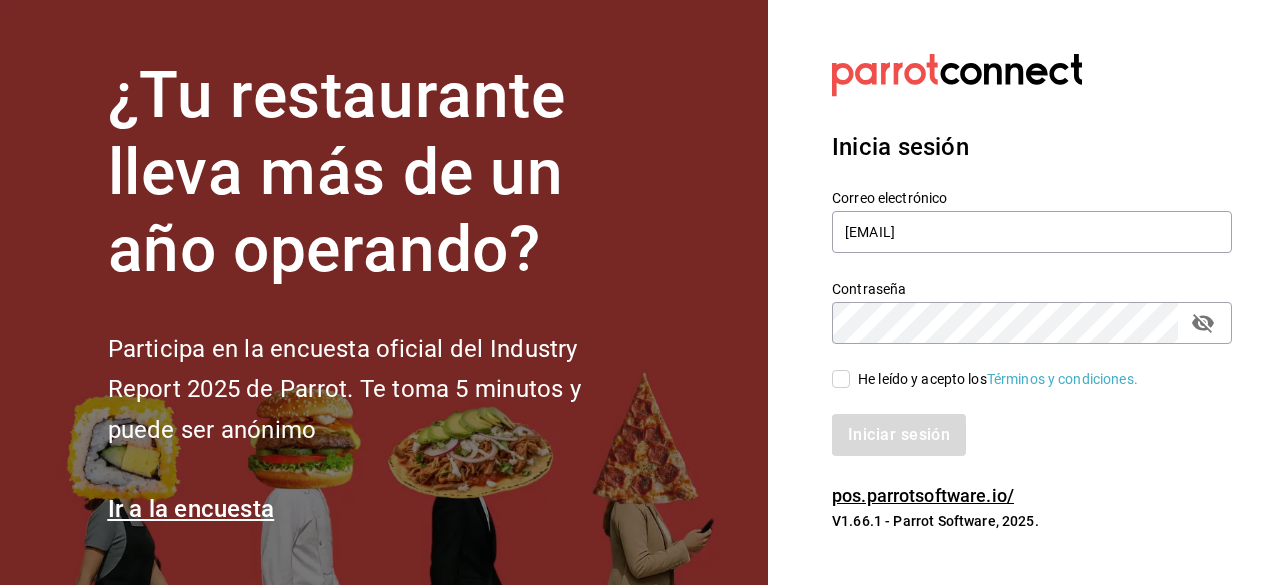 checkbox on "true" 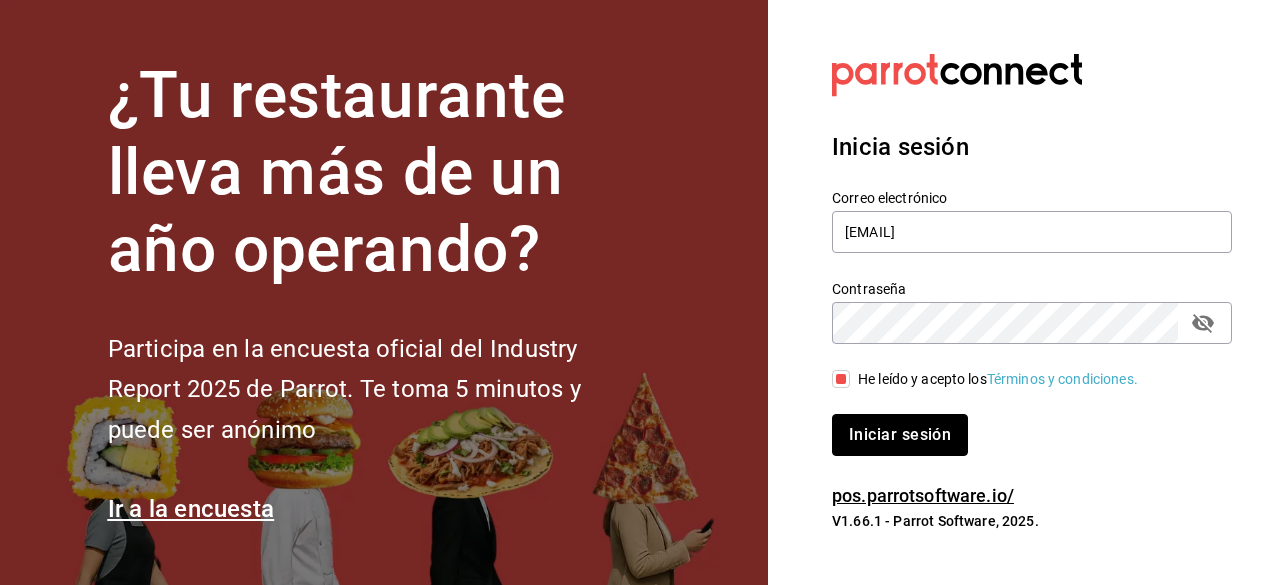 click on "Iniciar sesión" at bounding box center (900, 435) 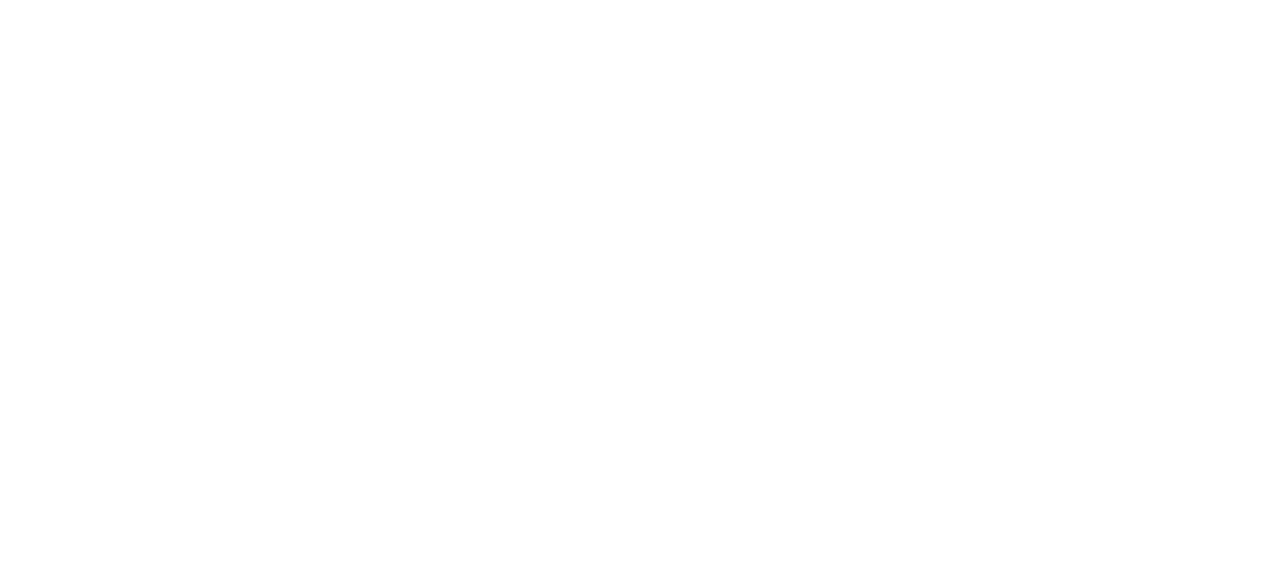 scroll, scrollTop: 0, scrollLeft: 0, axis: both 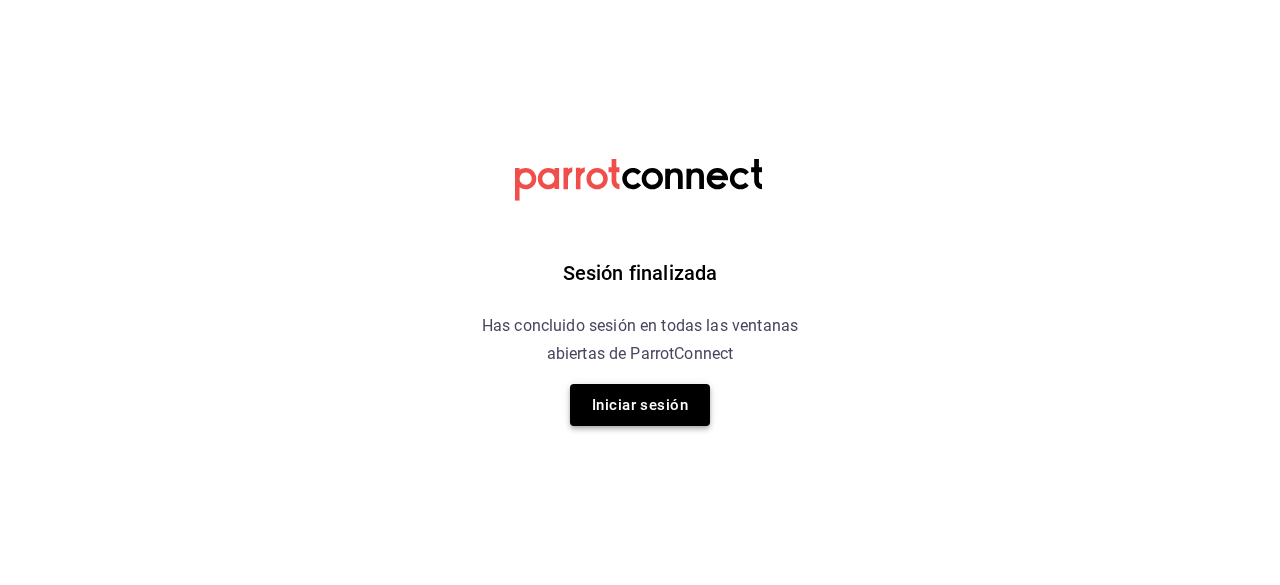 click on "Iniciar sesión" at bounding box center [640, 405] 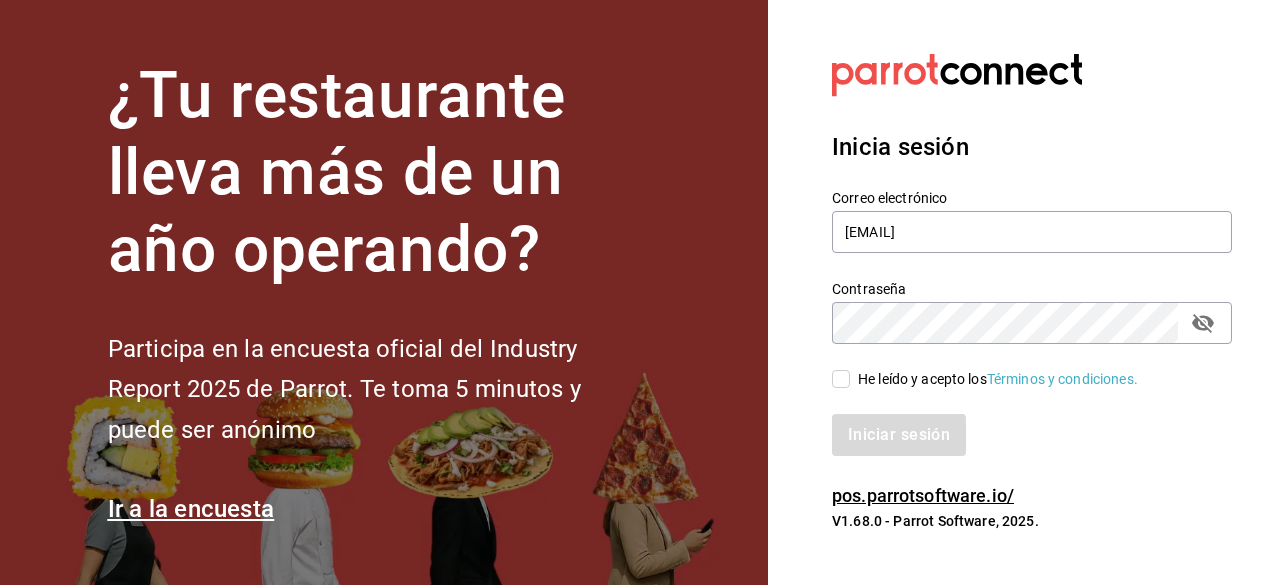 click on "He leído y acepto los  Términos y condiciones." at bounding box center [841, 379] 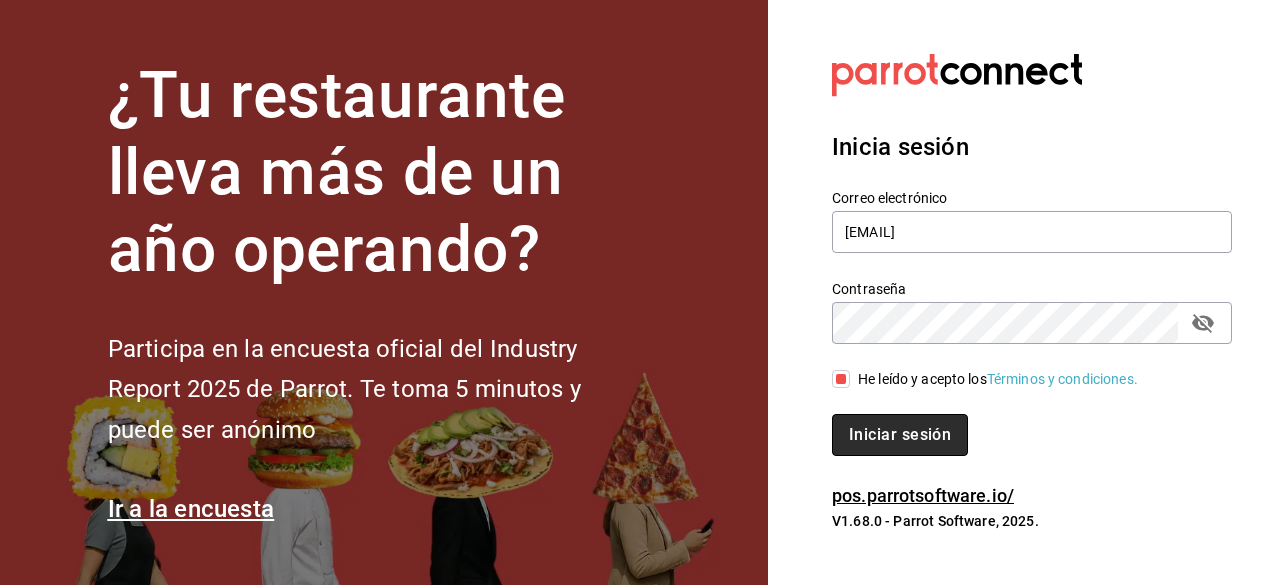 click on "Iniciar sesión" at bounding box center (900, 435) 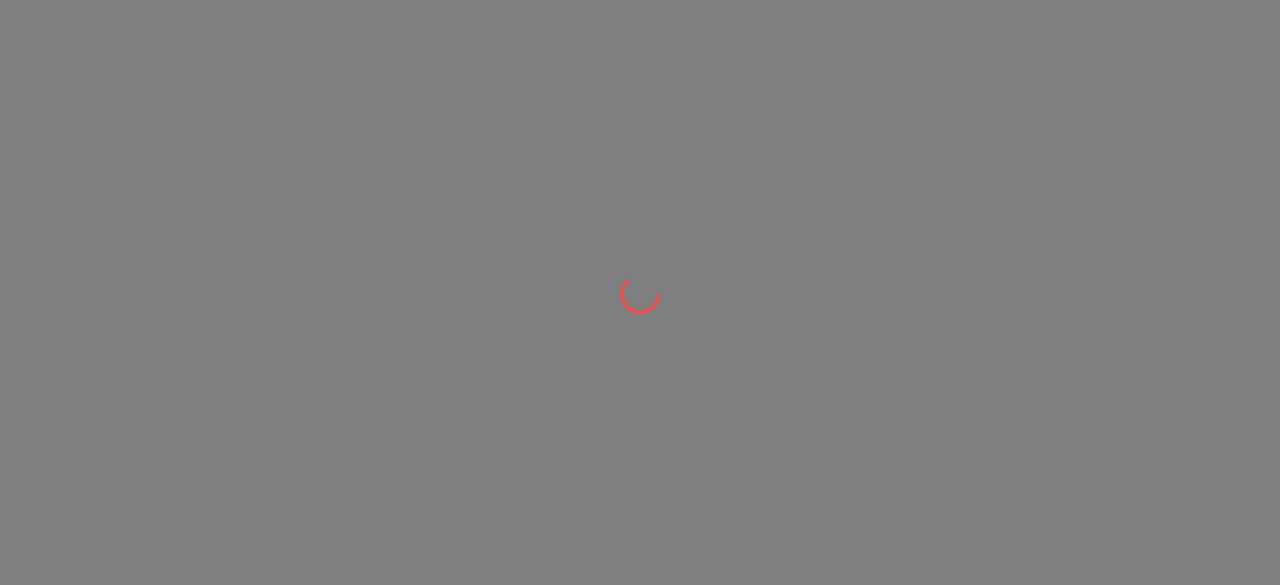 scroll, scrollTop: 0, scrollLeft: 0, axis: both 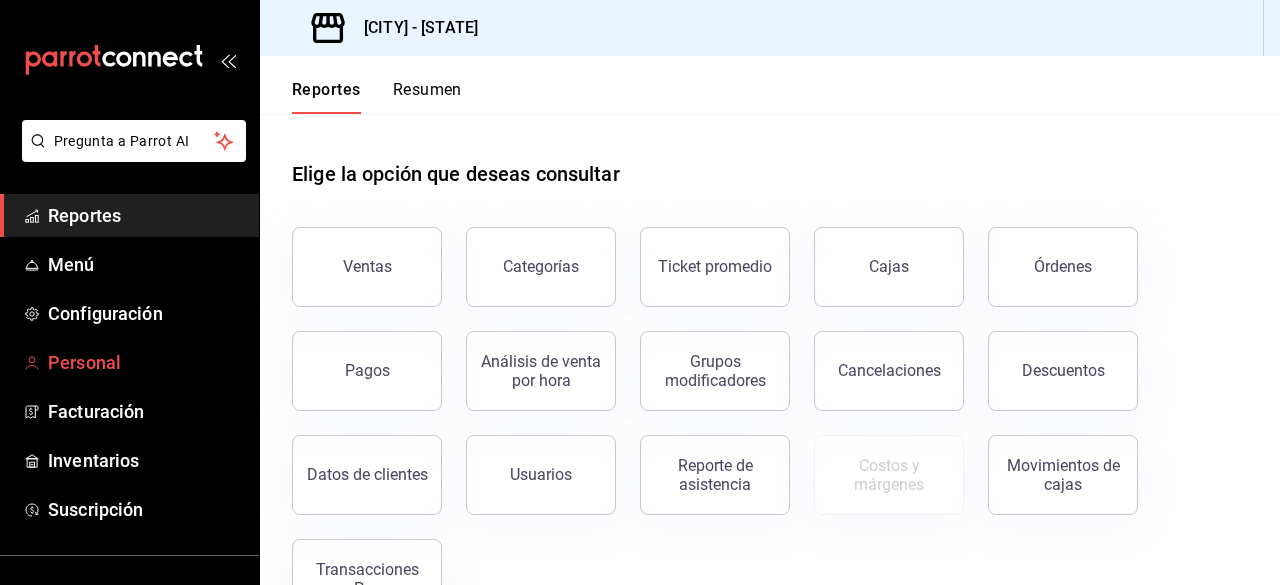 click on "Personal" at bounding box center (145, 362) 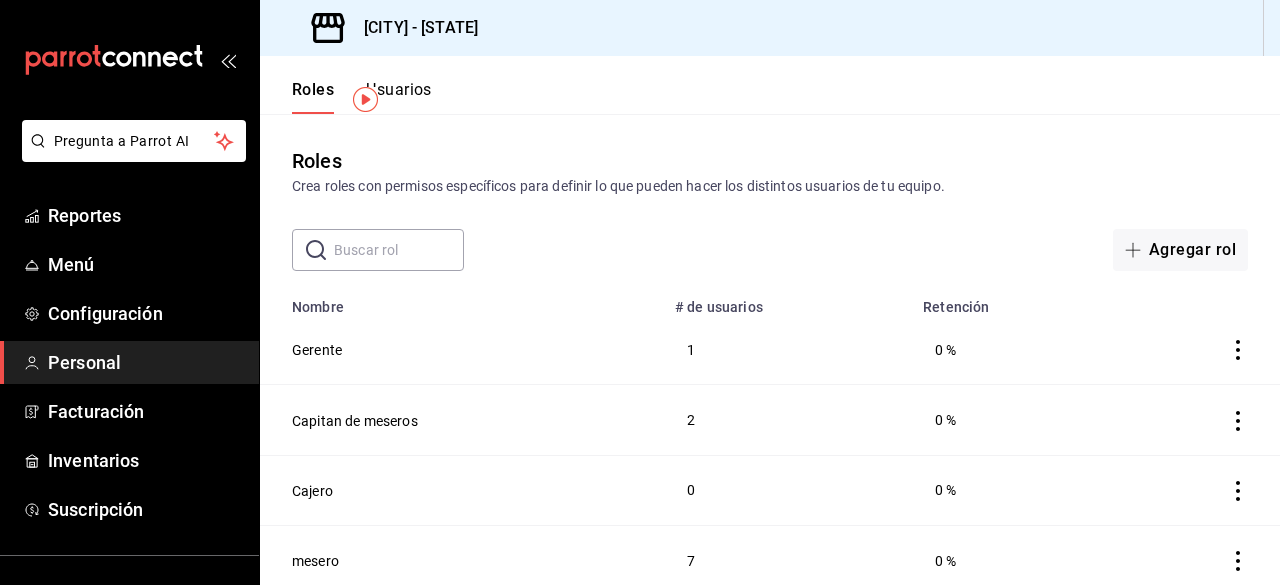 scroll, scrollTop: 78, scrollLeft: 0, axis: vertical 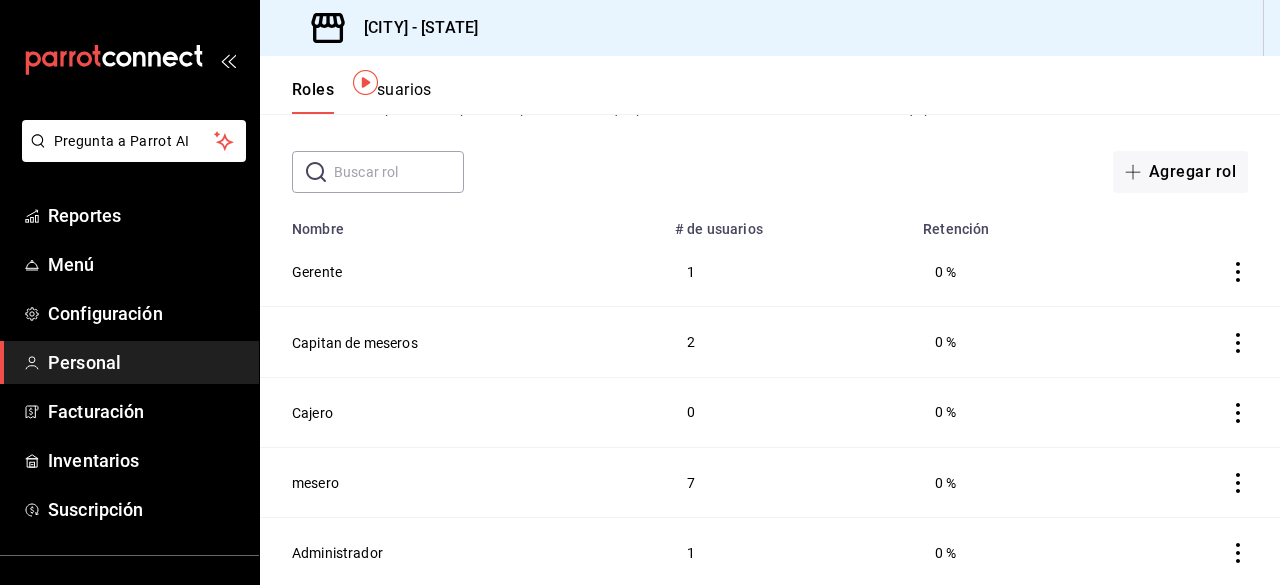 click on "Usuarios" at bounding box center (399, 97) 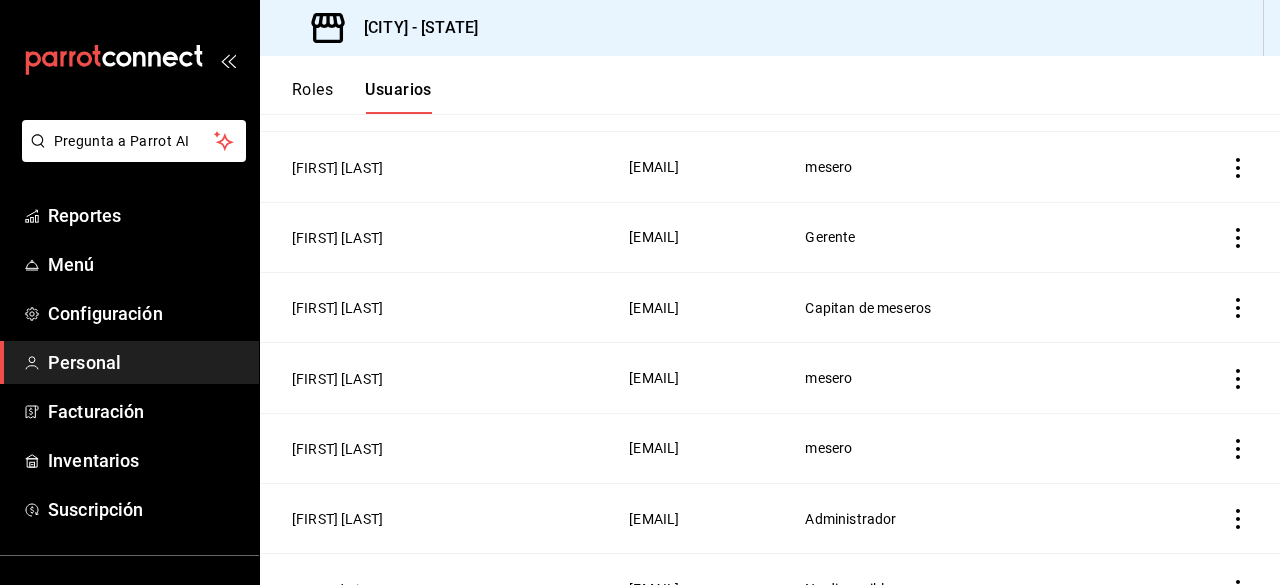 scroll, scrollTop: 469, scrollLeft: 0, axis: vertical 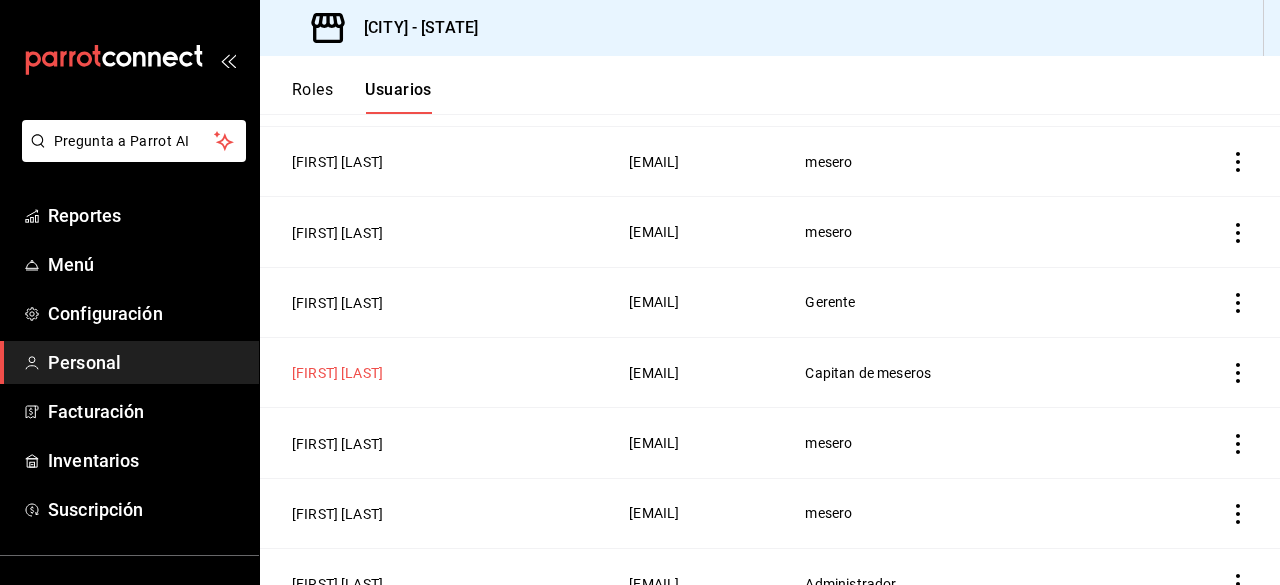 click on "[FIRST] [LAST]" at bounding box center (337, 373) 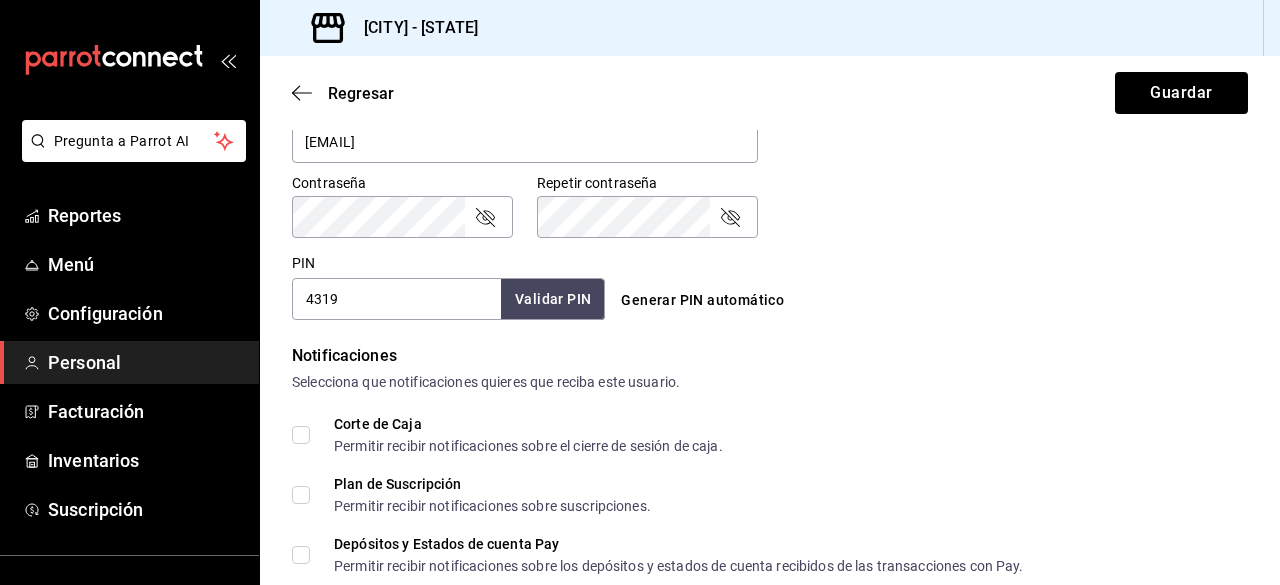 scroll, scrollTop: 0, scrollLeft: 0, axis: both 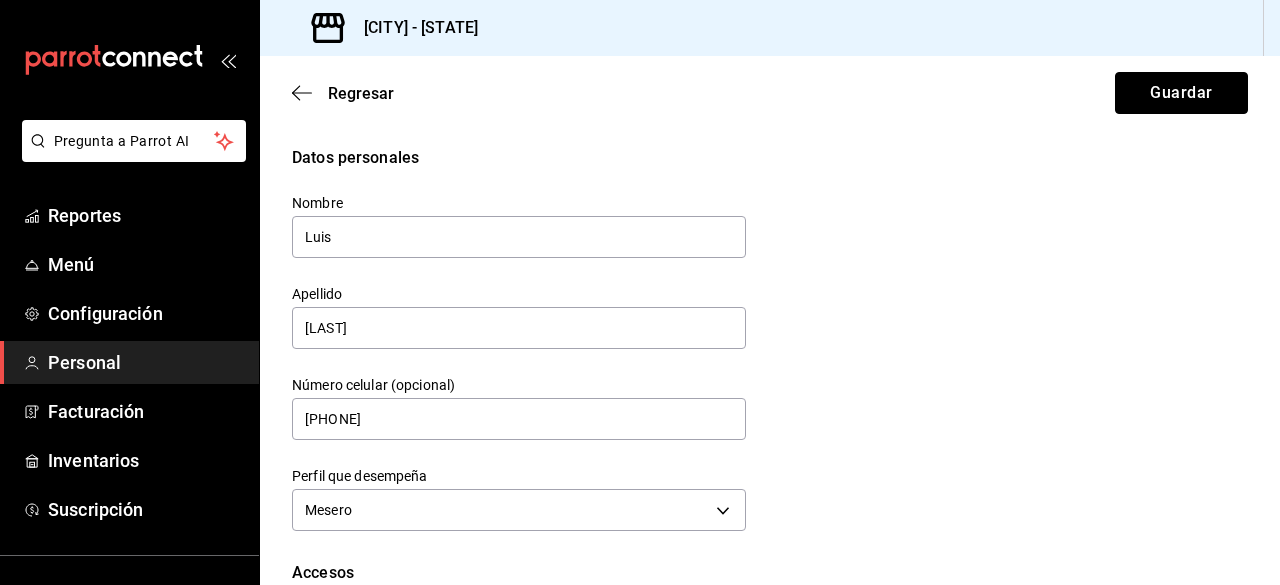 click on "Guardar" at bounding box center (1181, 93) 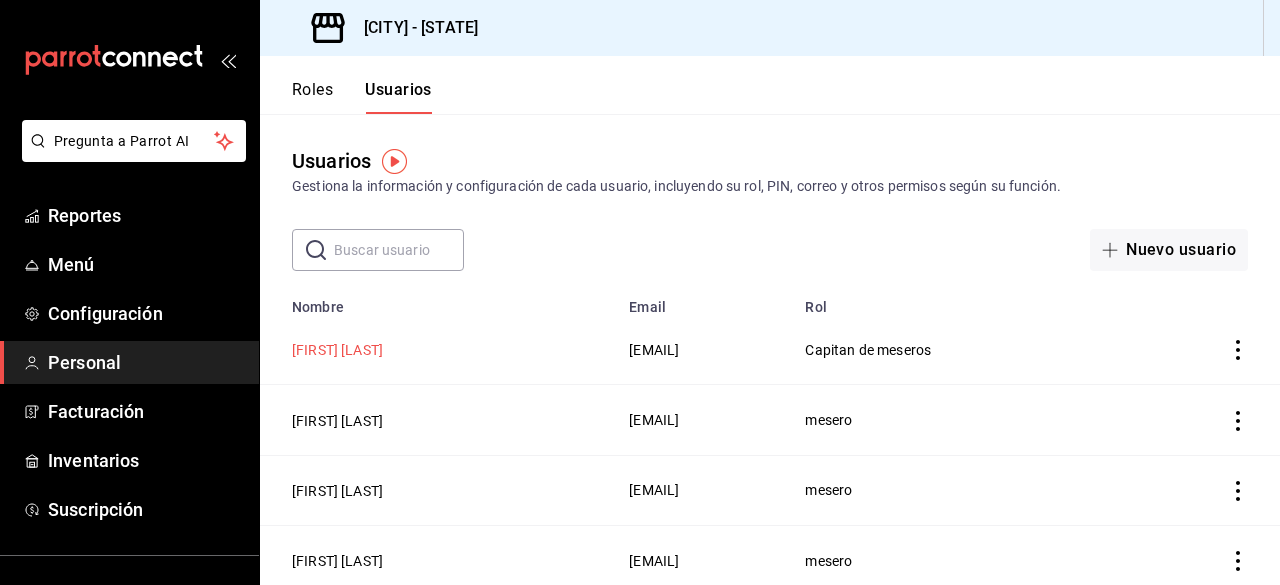 click on "[FIRST] [LAST]" at bounding box center [337, 350] 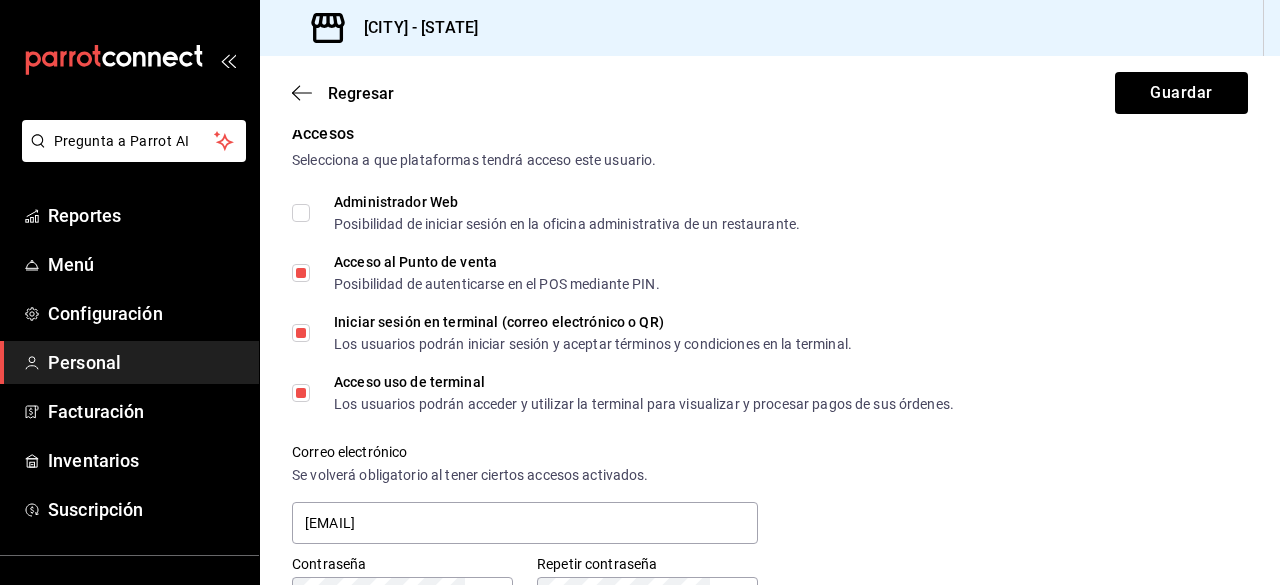 scroll, scrollTop: 426, scrollLeft: 0, axis: vertical 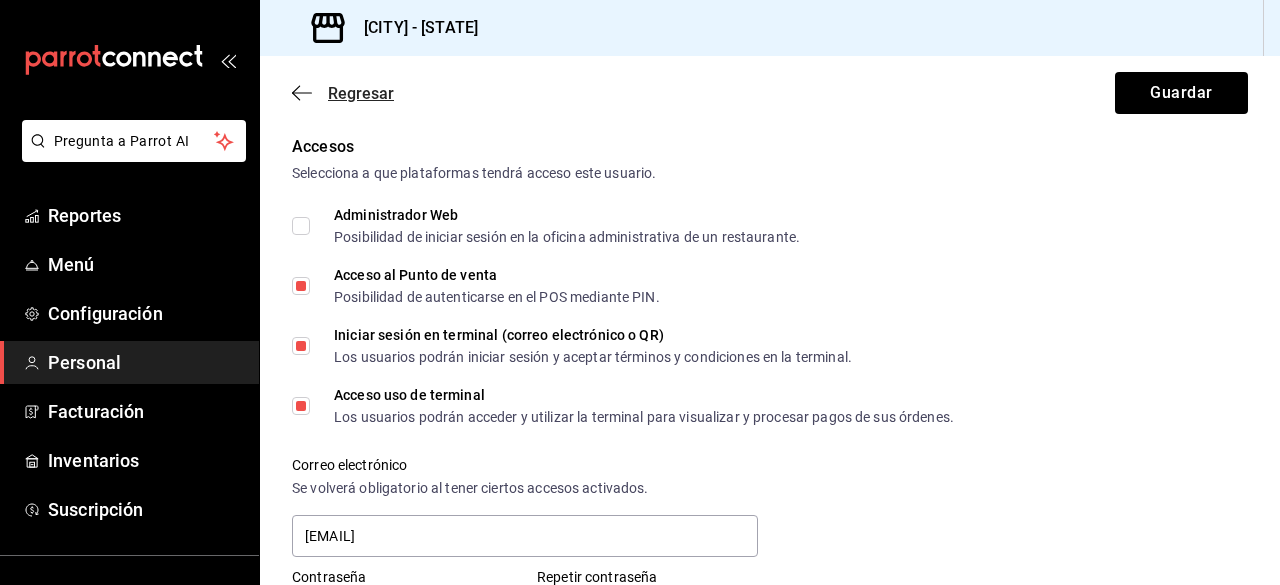 click 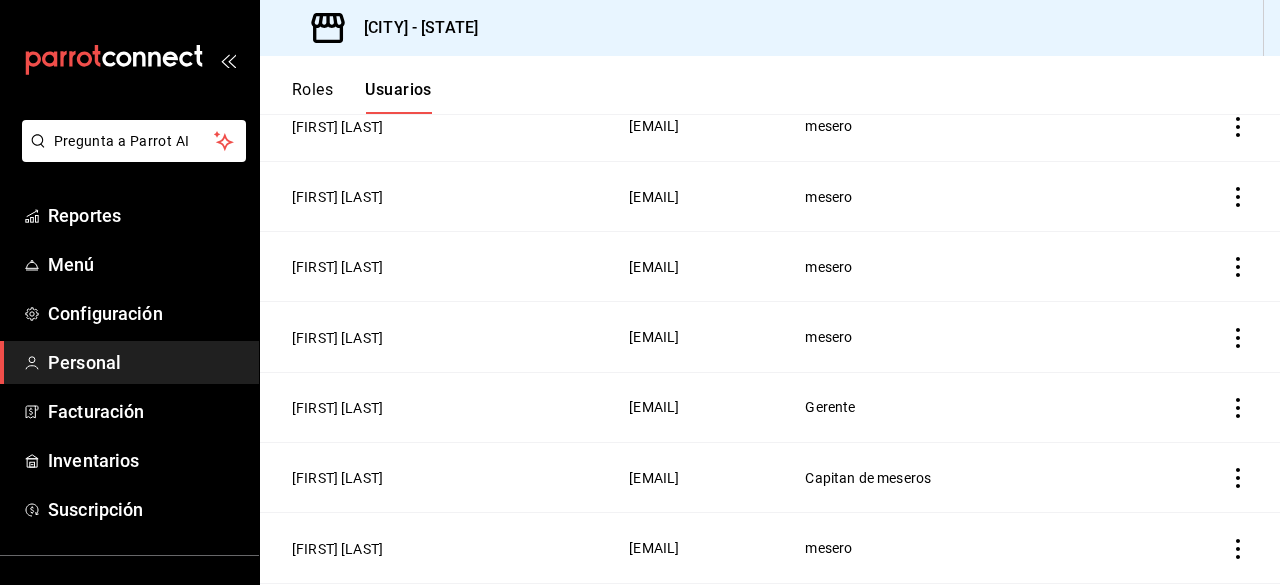 scroll, scrollTop: 376, scrollLeft: 0, axis: vertical 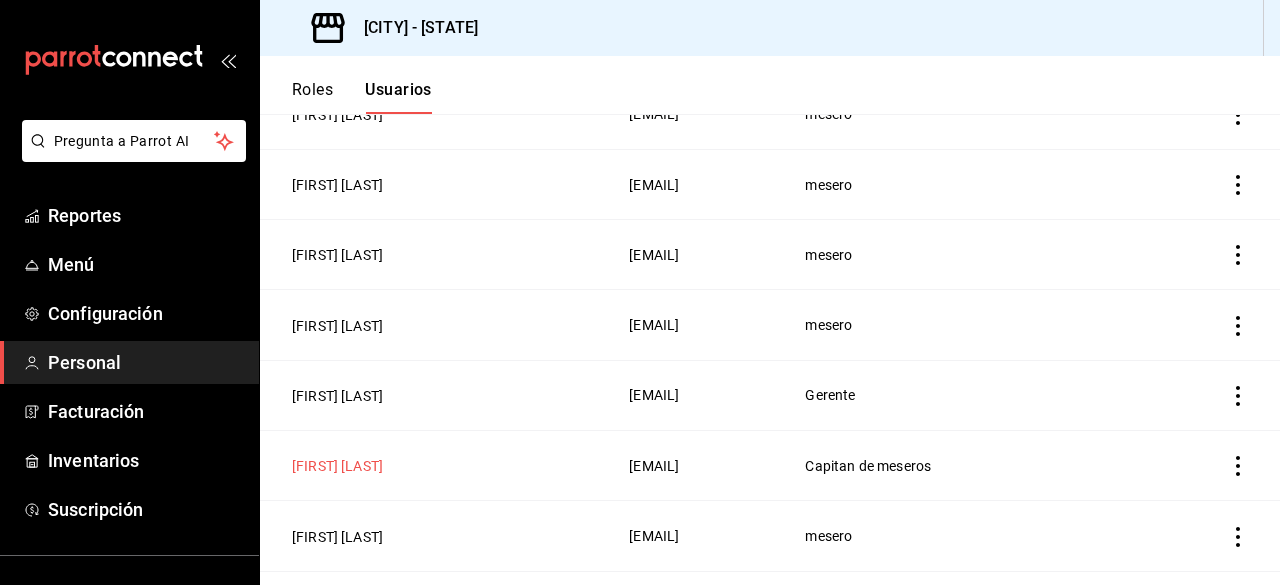 click on "[FIRST] [LAST]" at bounding box center (337, 466) 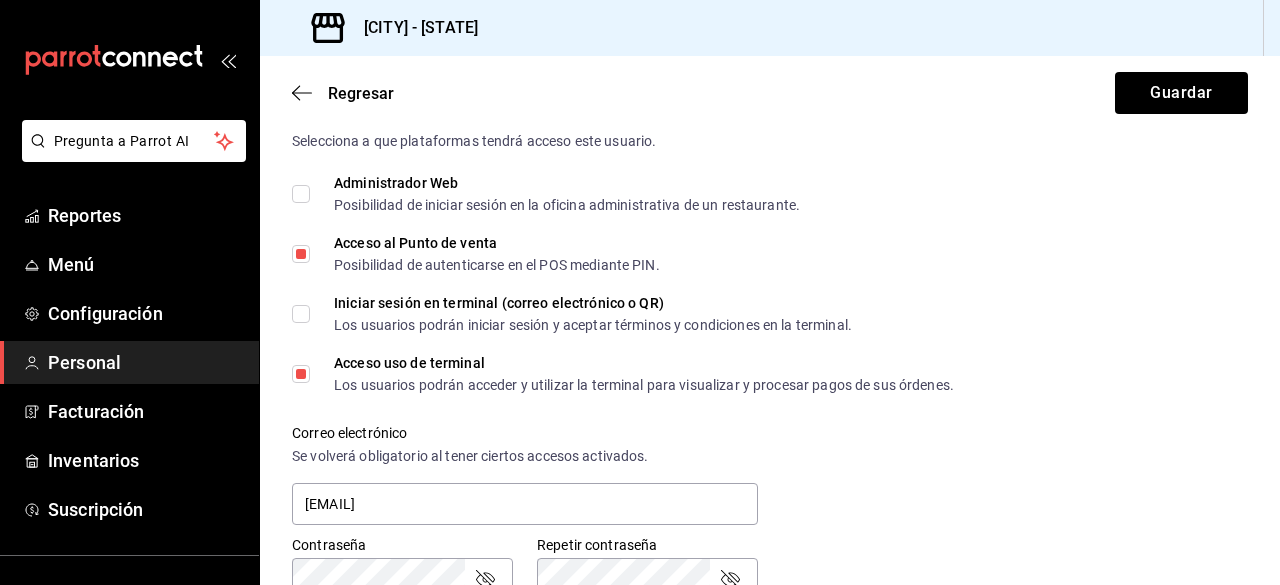 scroll, scrollTop: 452, scrollLeft: 0, axis: vertical 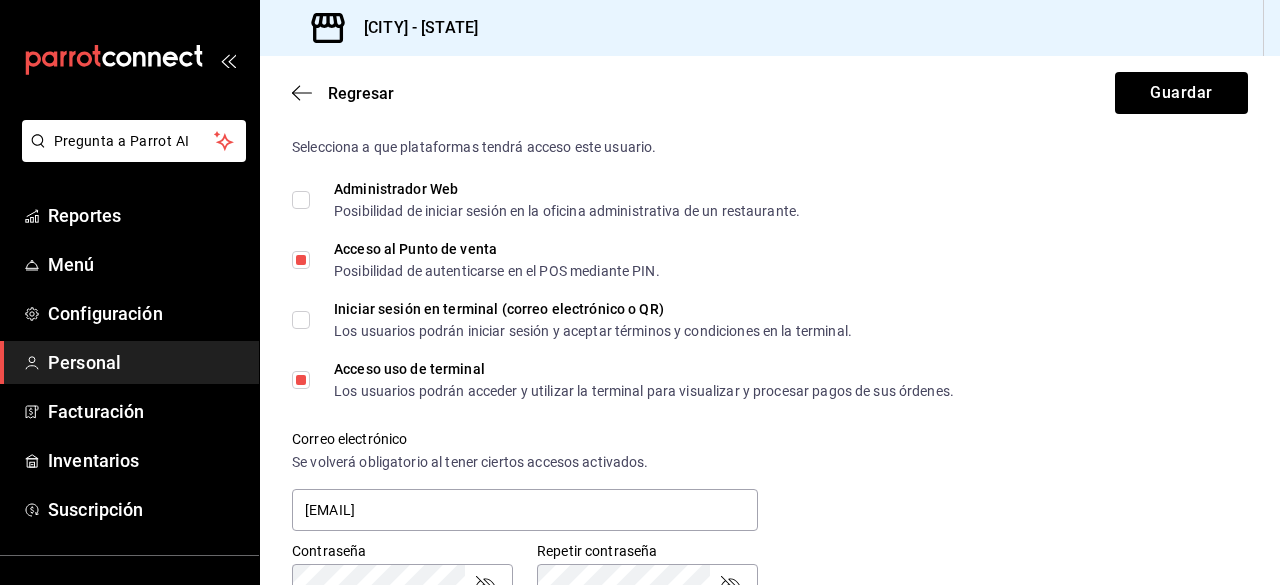 click on "Iniciar sesión en terminal (correo electrónico o QR) Los usuarios podrán iniciar sesión y aceptar términos y condiciones en la terminal." at bounding box center [301, 320] 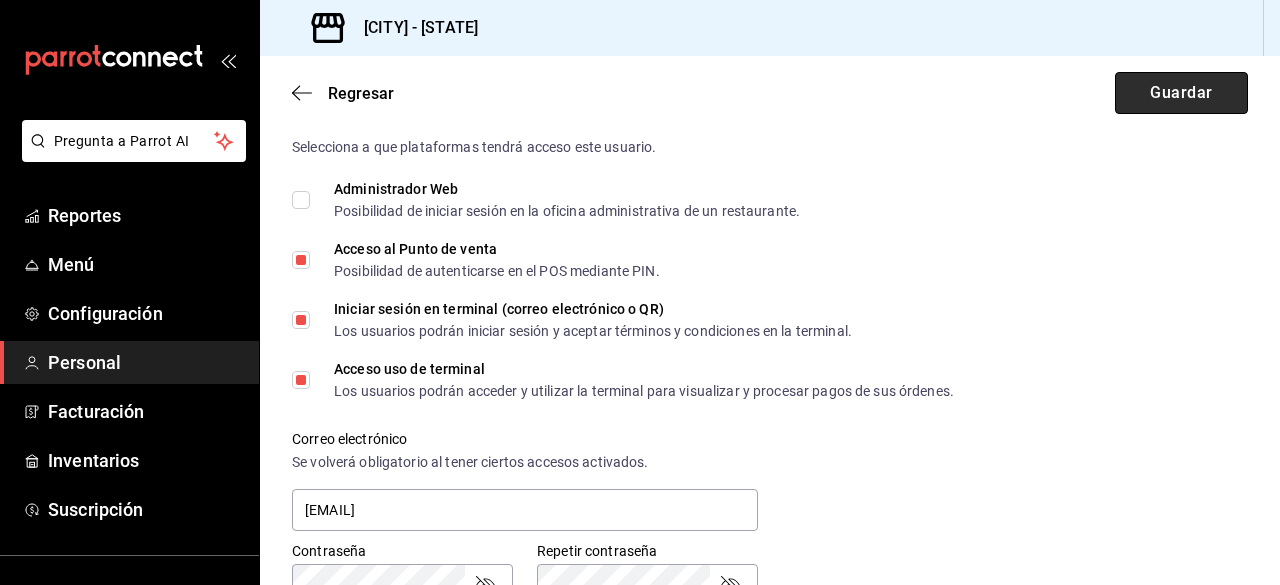 click on "Guardar" at bounding box center [1181, 93] 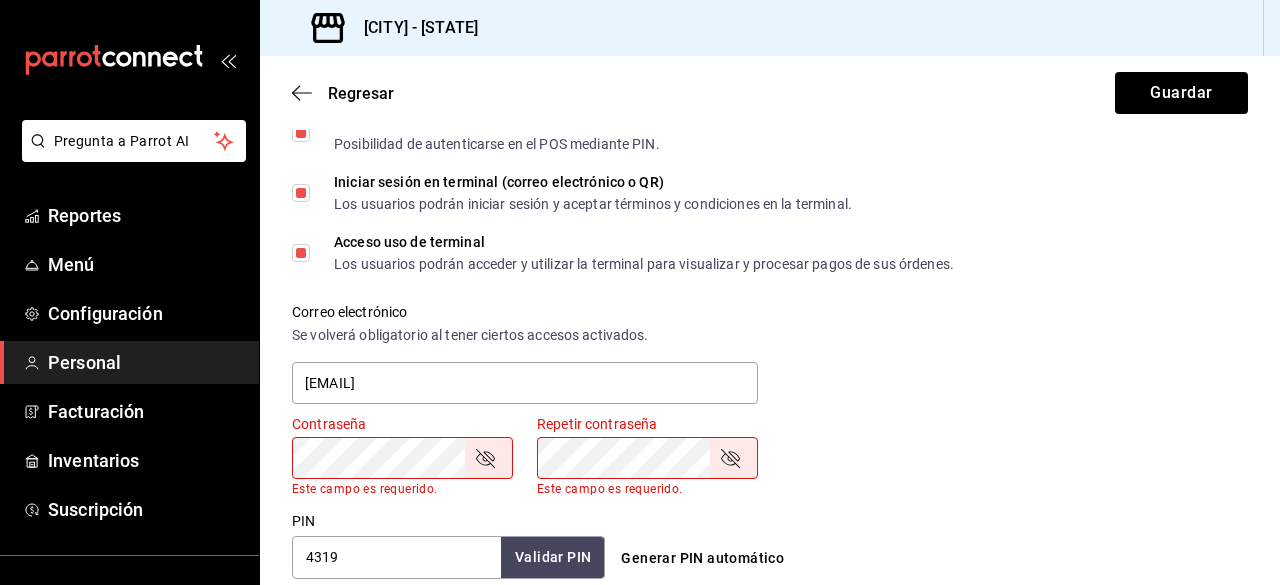 scroll, scrollTop: 569, scrollLeft: 0, axis: vertical 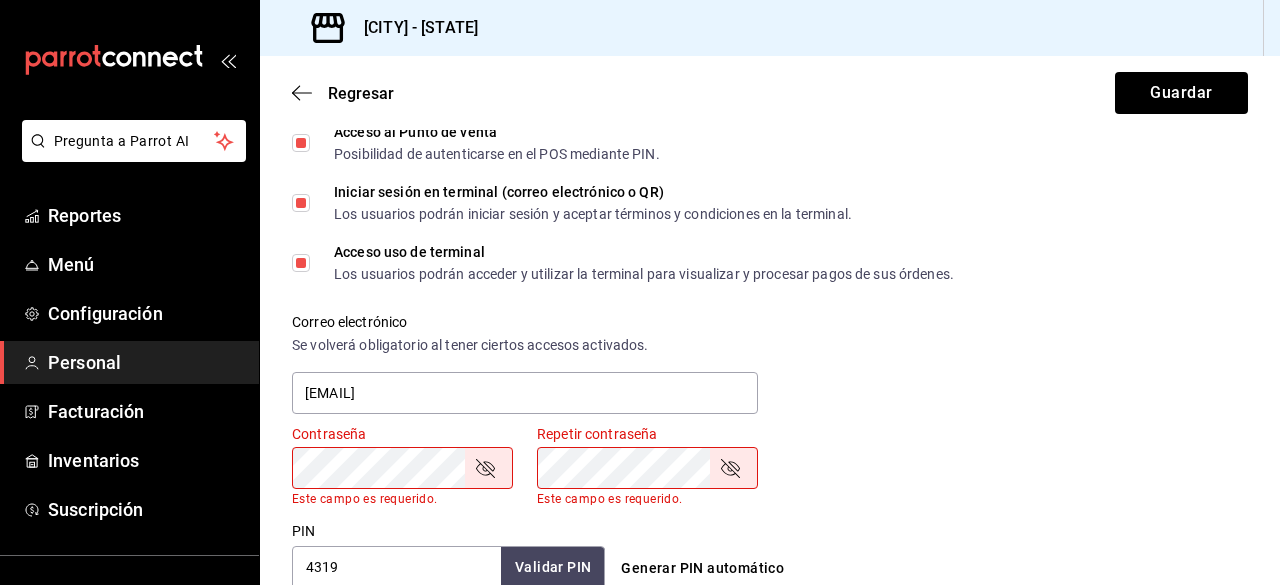 click on "Iniciar sesión en terminal (correo electrónico o QR) Los usuarios podrán iniciar sesión y aceptar términos y condiciones en la terminal." at bounding box center [301, 203] 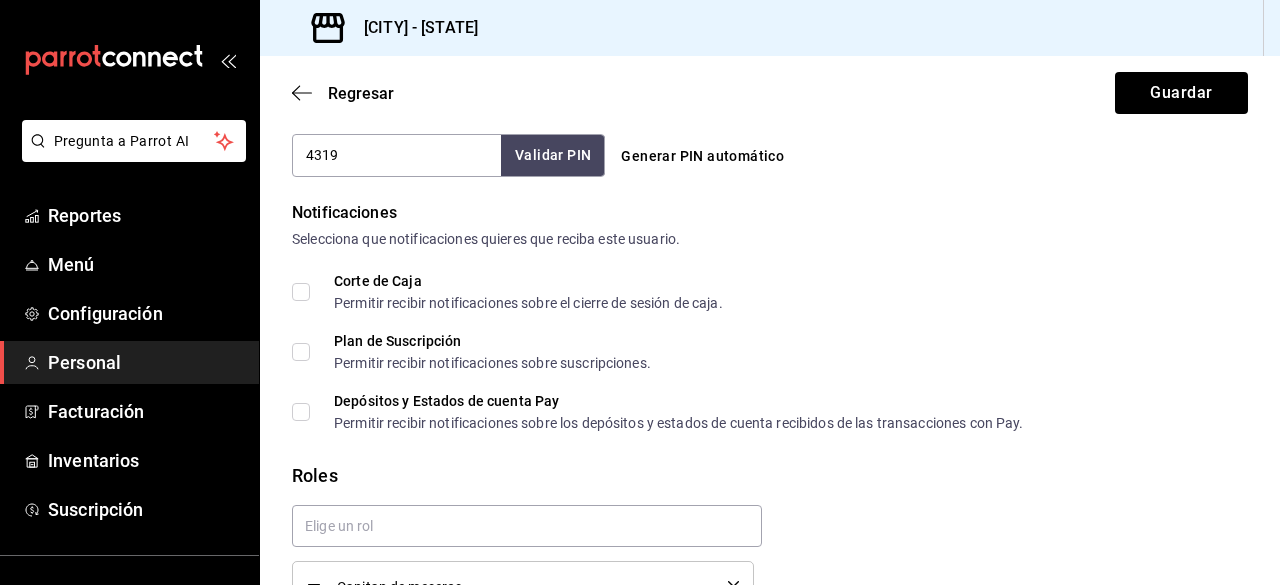 scroll, scrollTop: 1096, scrollLeft: 0, axis: vertical 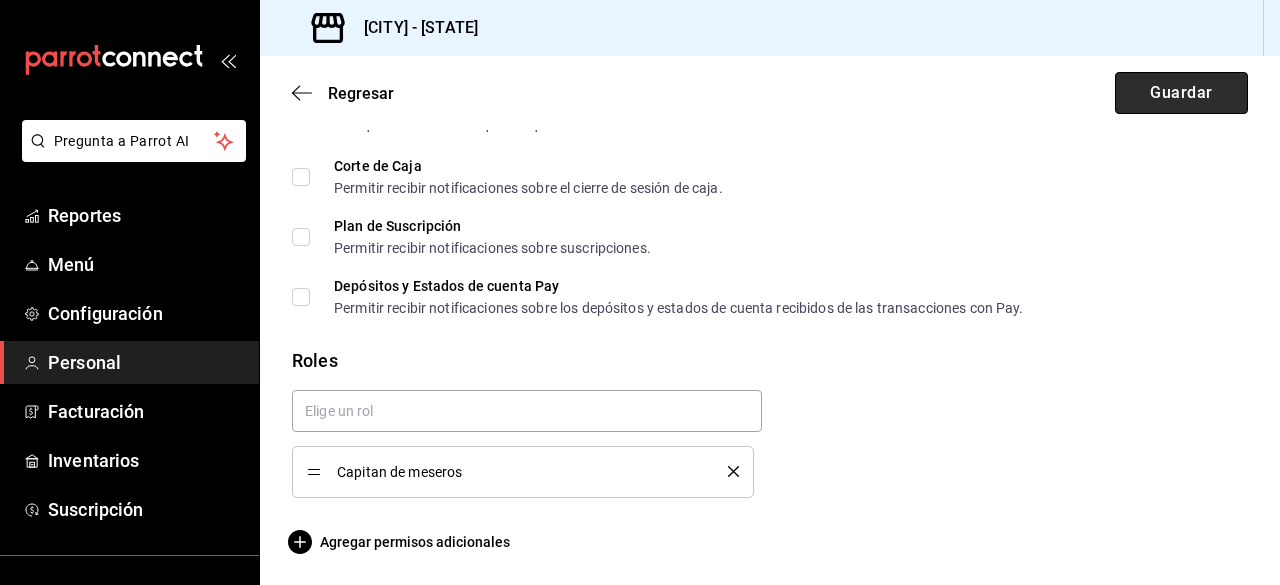 click on "Guardar" at bounding box center [1181, 93] 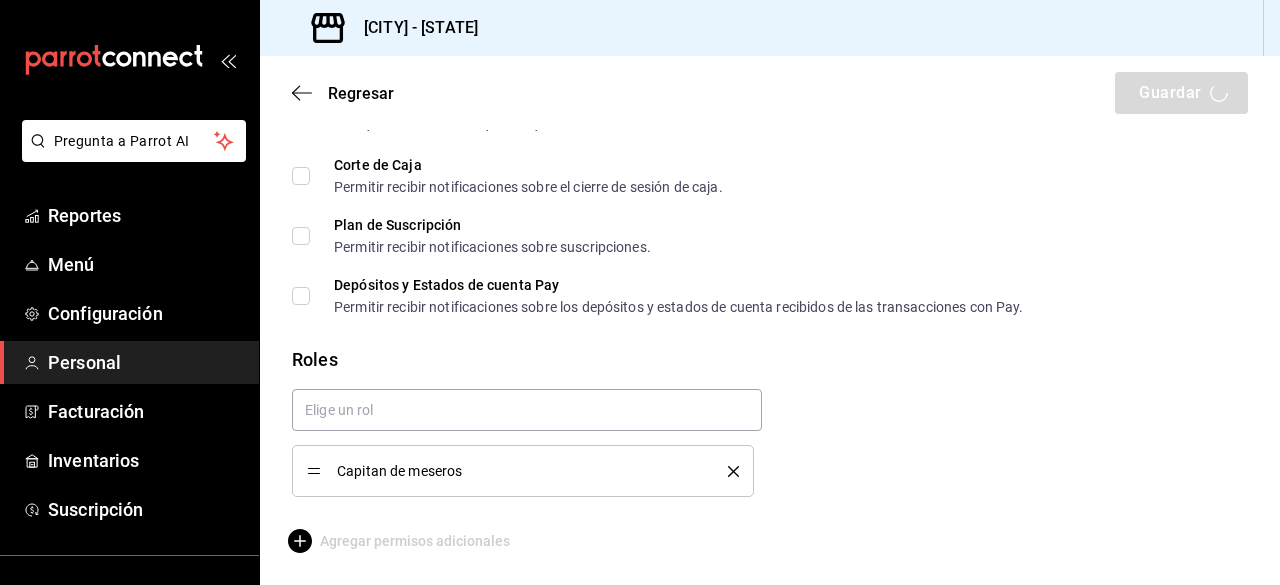scroll, scrollTop: 1079, scrollLeft: 0, axis: vertical 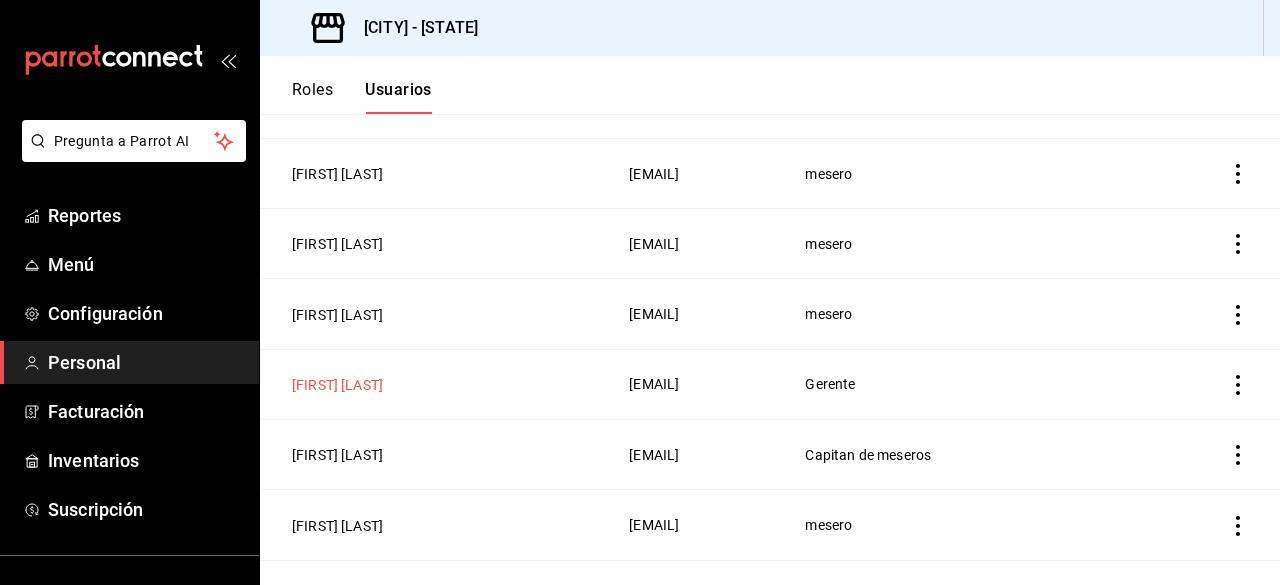 click on "[FIRST] [LAST]" at bounding box center (337, 385) 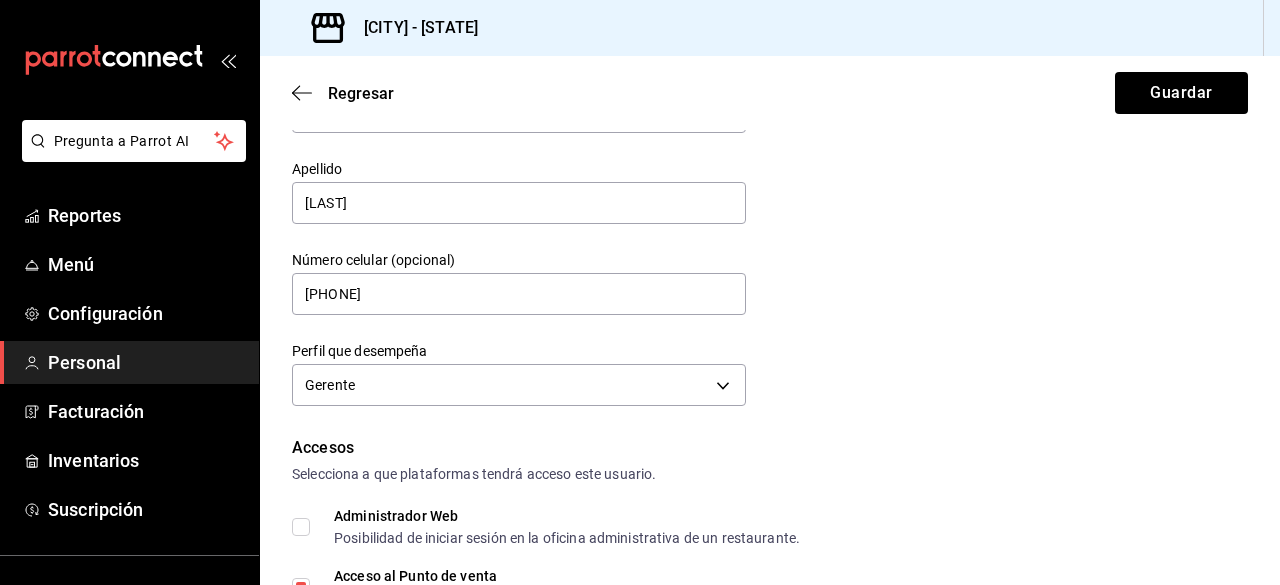 scroll, scrollTop: 117, scrollLeft: 0, axis: vertical 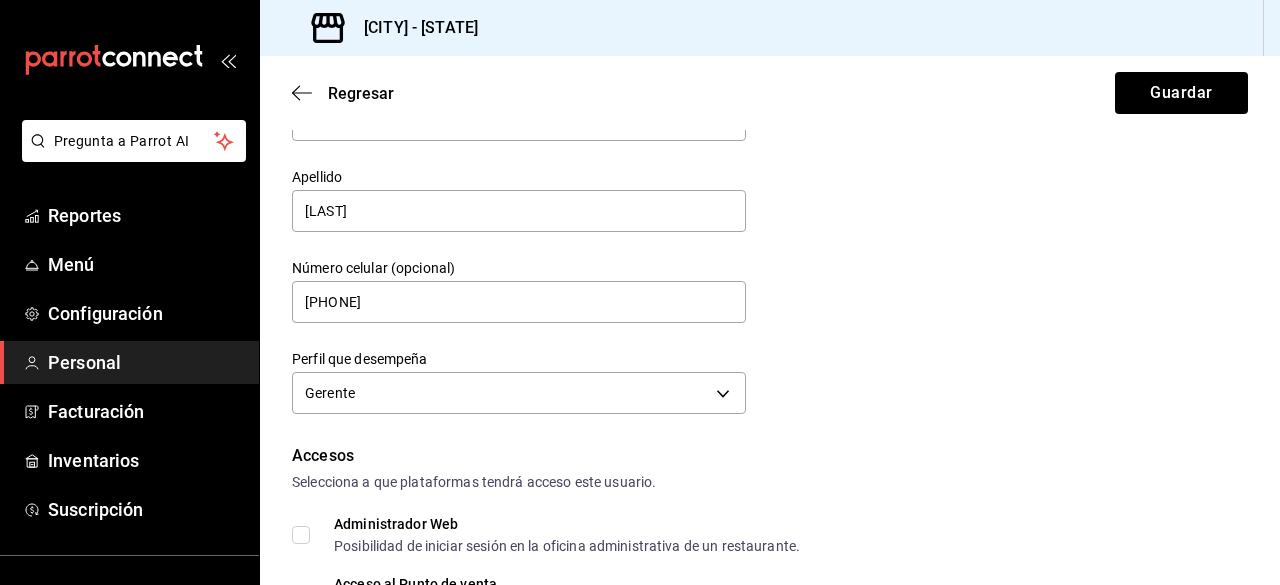 click on "Personal" at bounding box center (145, 362) 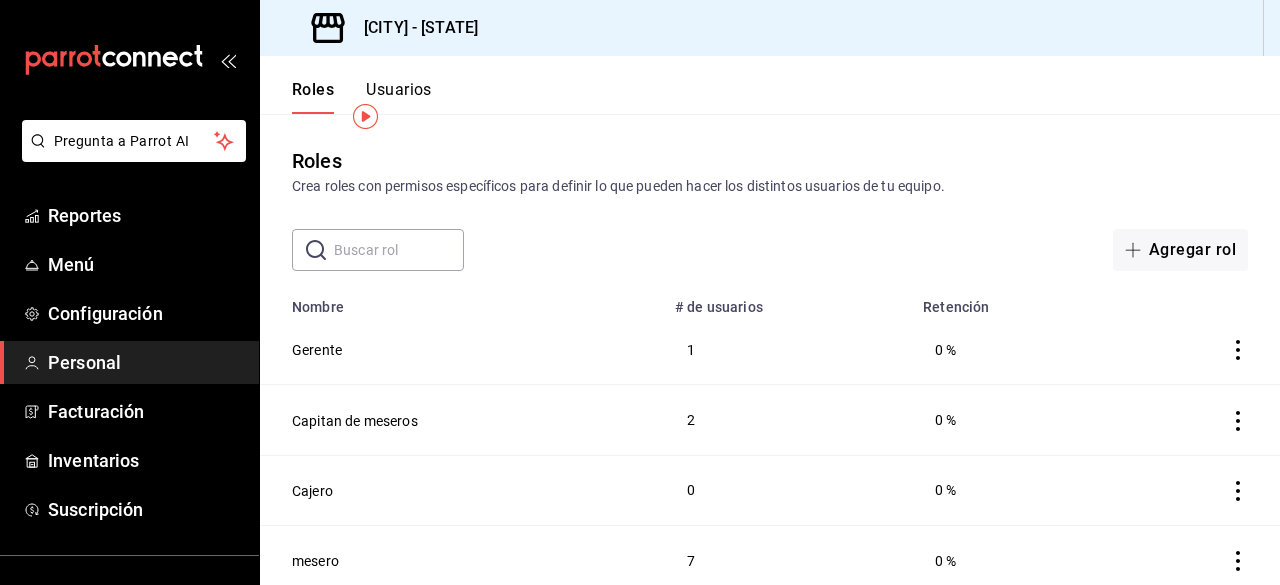 scroll, scrollTop: 78, scrollLeft: 0, axis: vertical 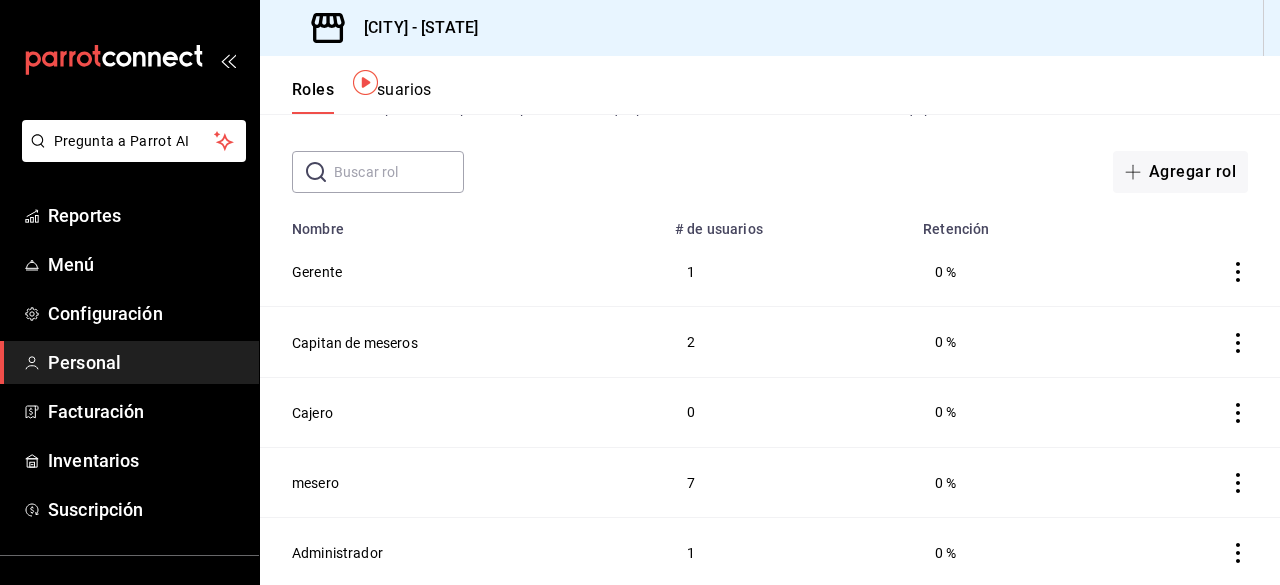 click on "Capitan de meseros" at bounding box center [355, 343] 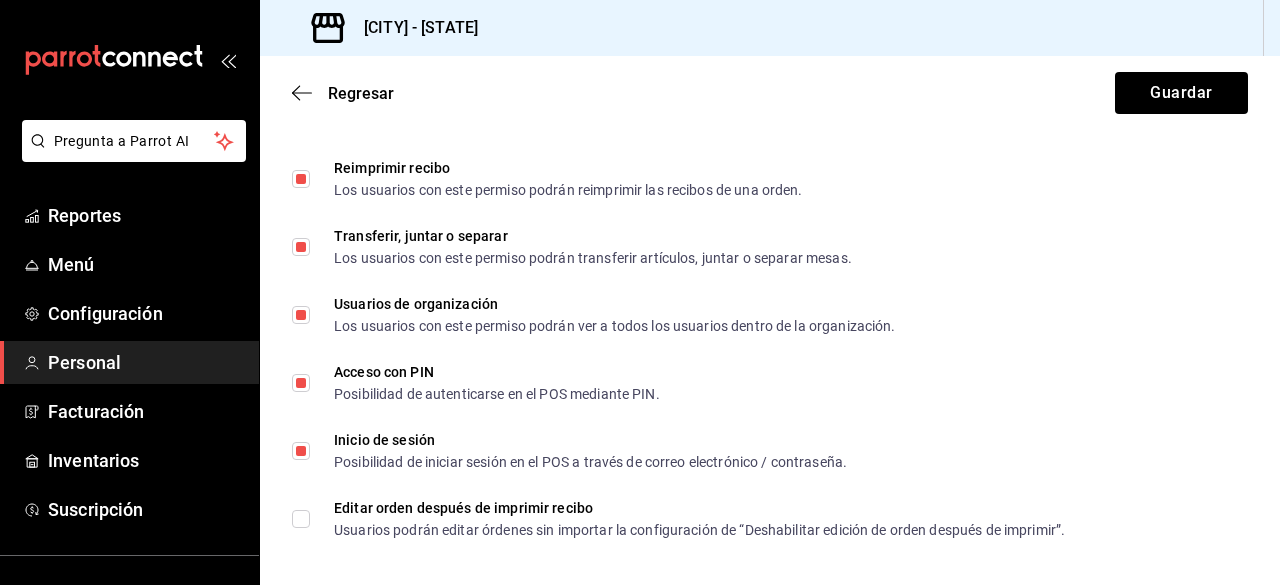 scroll, scrollTop: 3774, scrollLeft: 0, axis: vertical 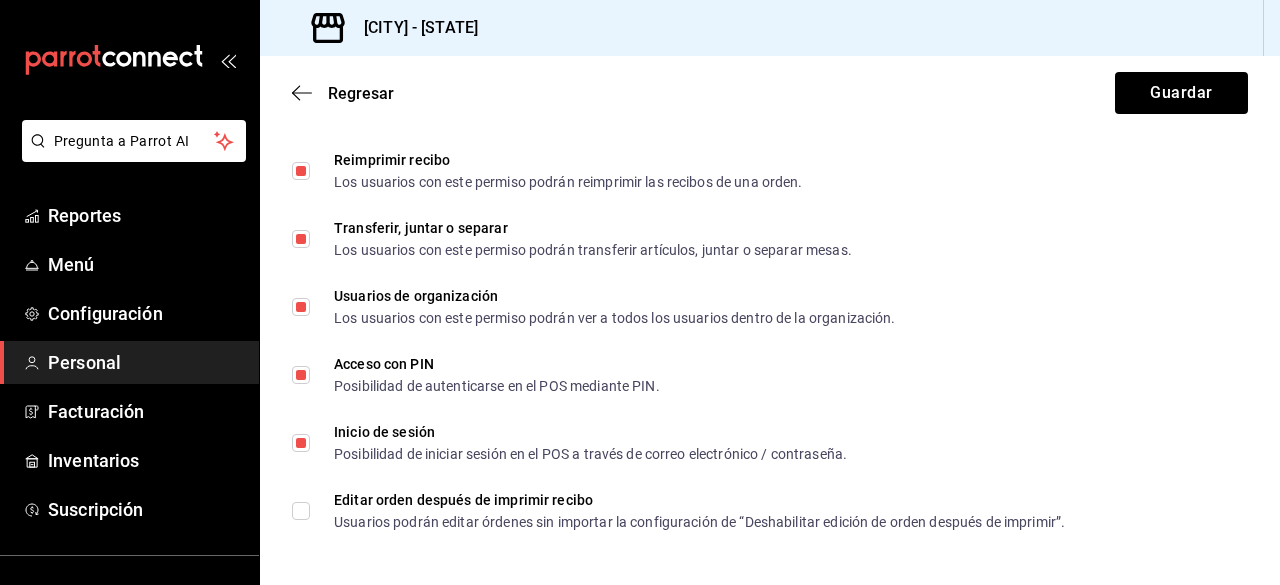 click on "Personal" at bounding box center [145, 362] 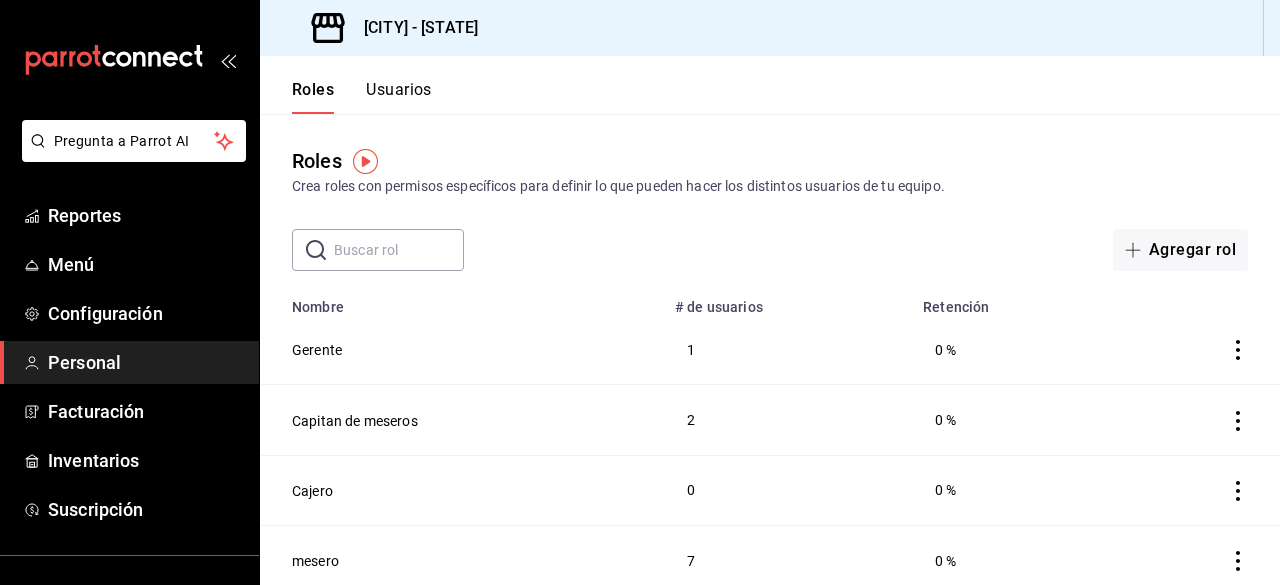 click on "Usuarios" at bounding box center [399, 97] 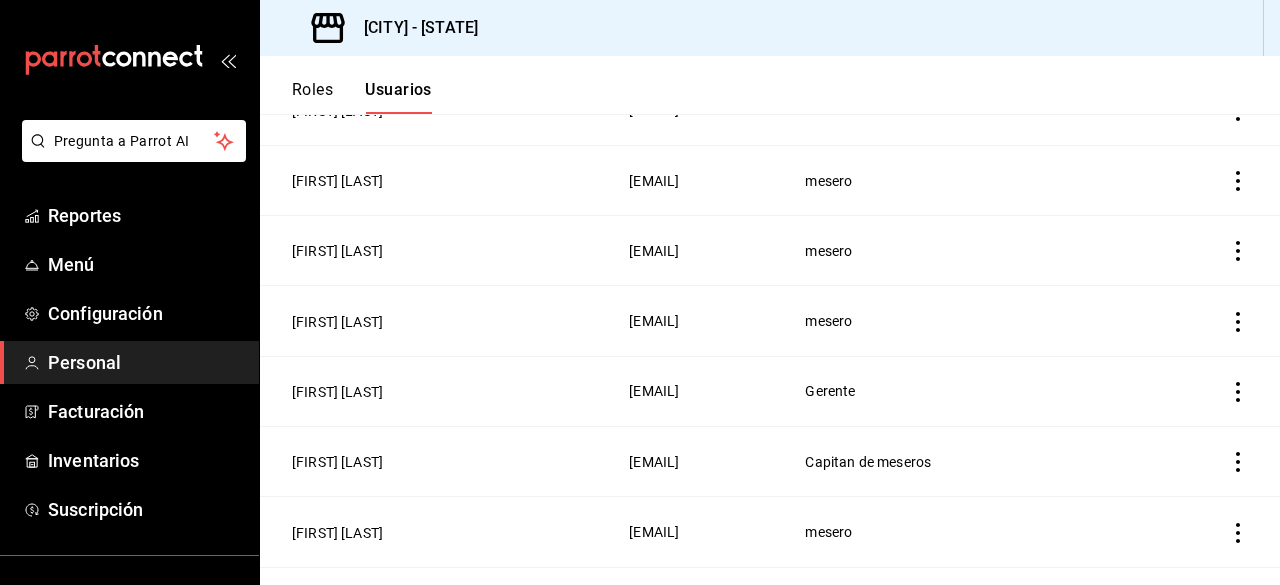 scroll, scrollTop: 415, scrollLeft: 0, axis: vertical 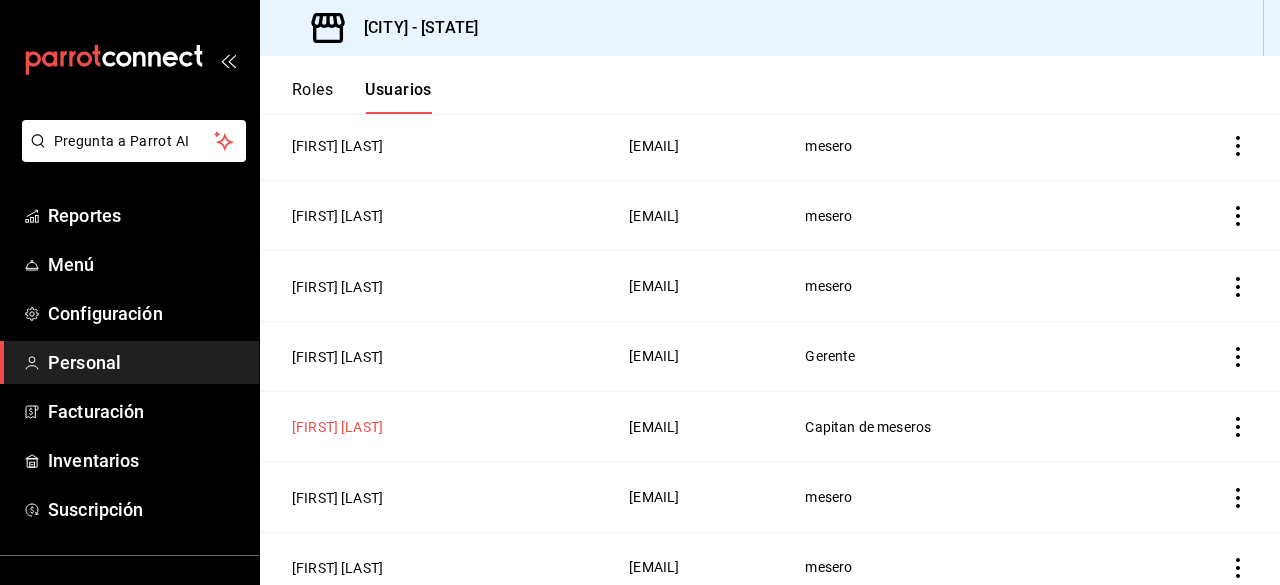 click on "[FIRST] [LAST]" at bounding box center [337, 427] 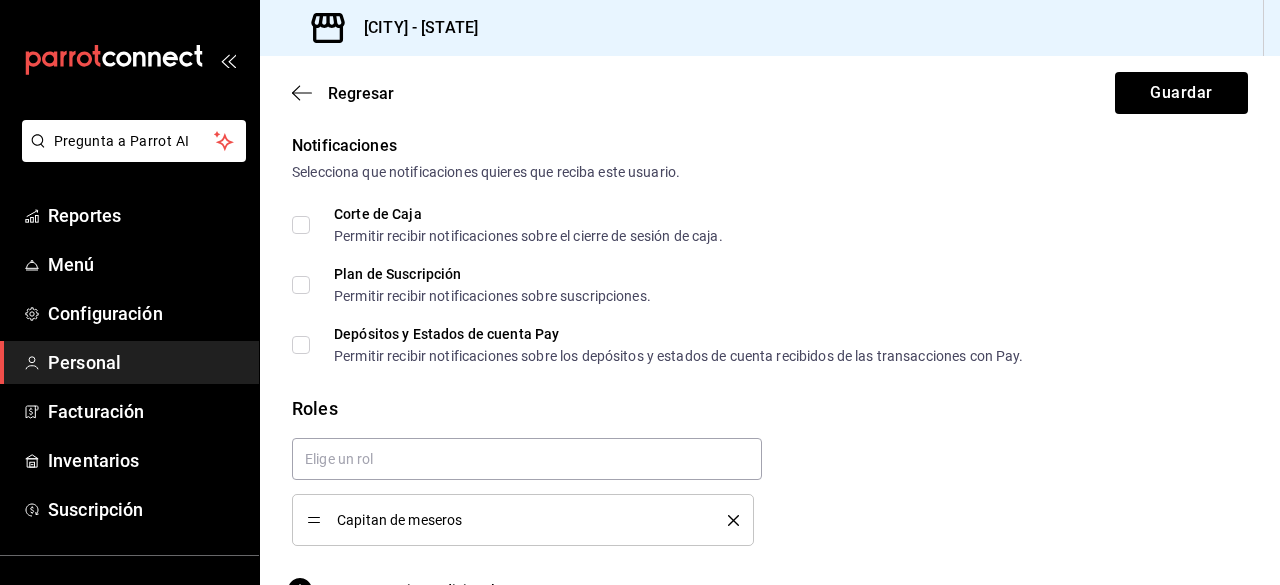scroll, scrollTop: 1079, scrollLeft: 0, axis: vertical 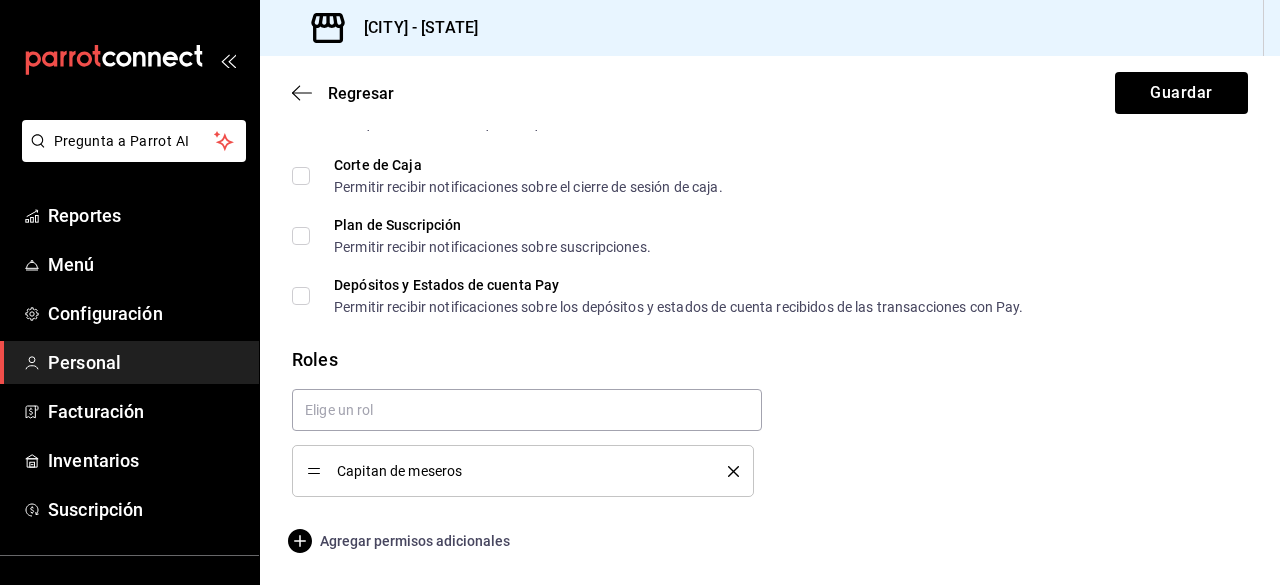 click 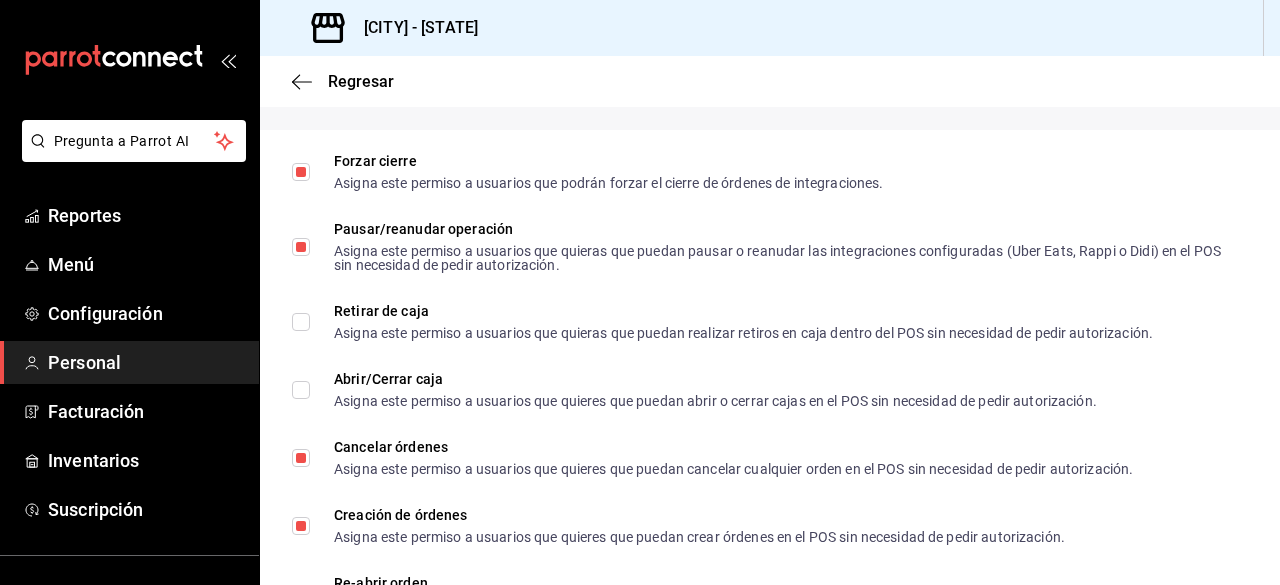 scroll, scrollTop: 1707, scrollLeft: 0, axis: vertical 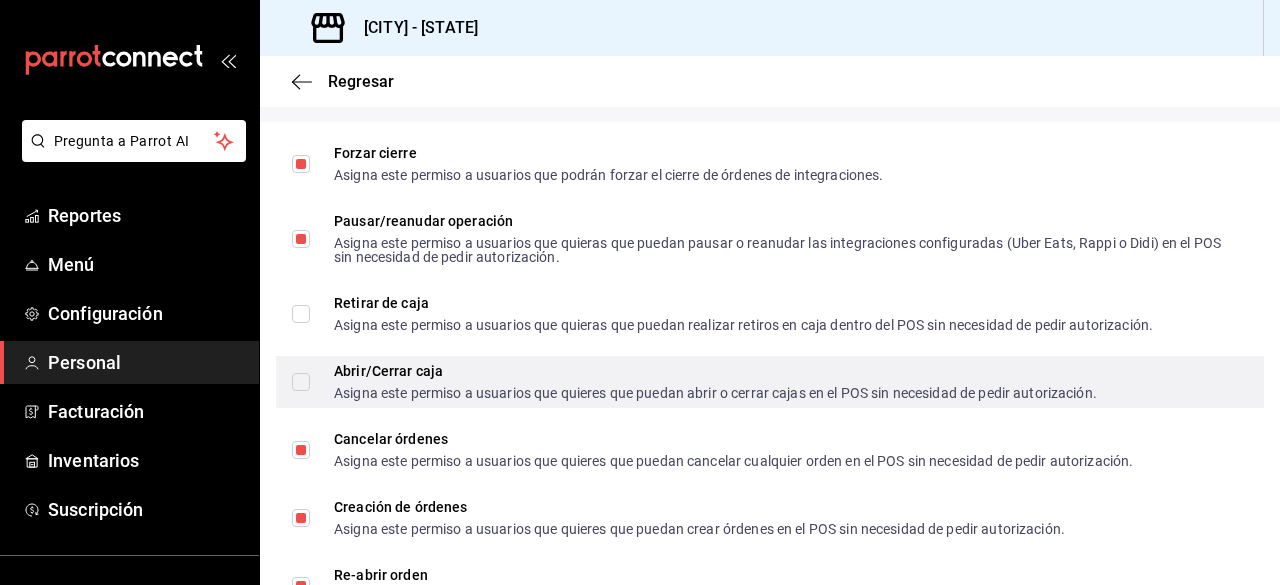 click on "Abrir/Cerrar caja Asigna este permiso a usuarios que quieres que puedan abrir o cerrar cajas en el POS sin necesidad de pedir autorización." at bounding box center (715, 382) 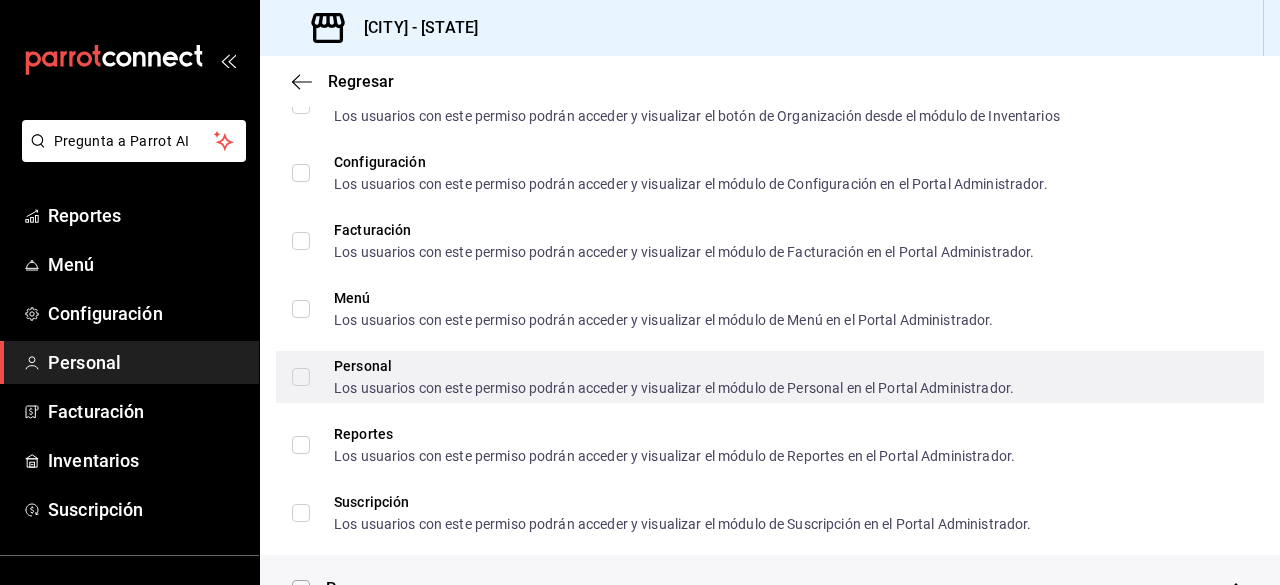 scroll, scrollTop: 0, scrollLeft: 0, axis: both 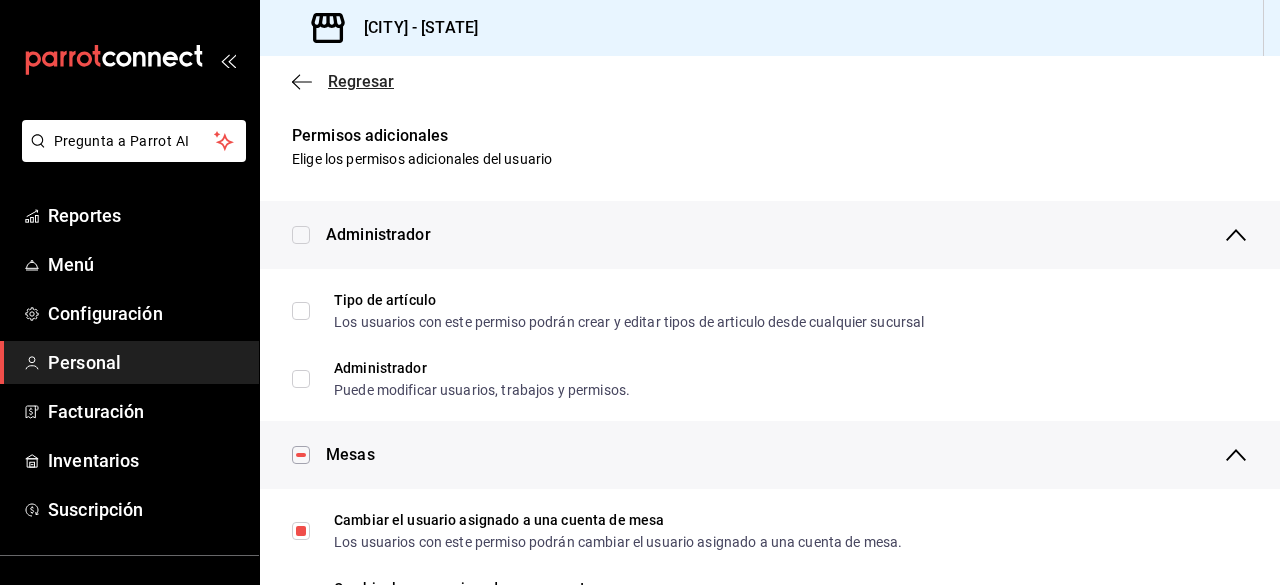 click on "Regresar" at bounding box center [361, 81] 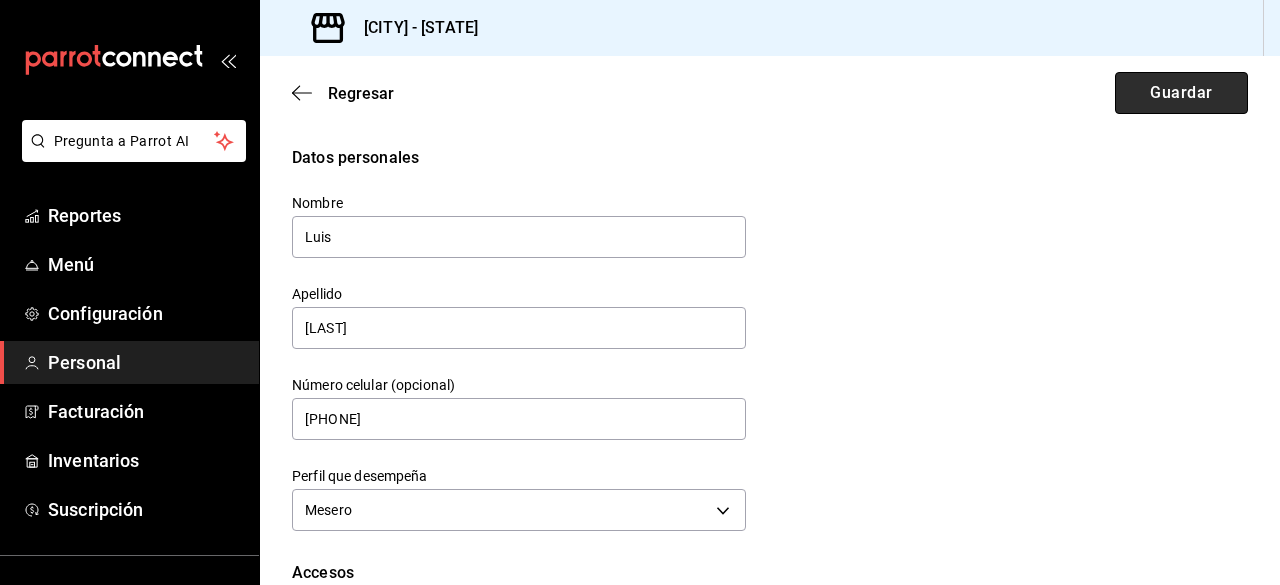 click on "Guardar" at bounding box center (1181, 93) 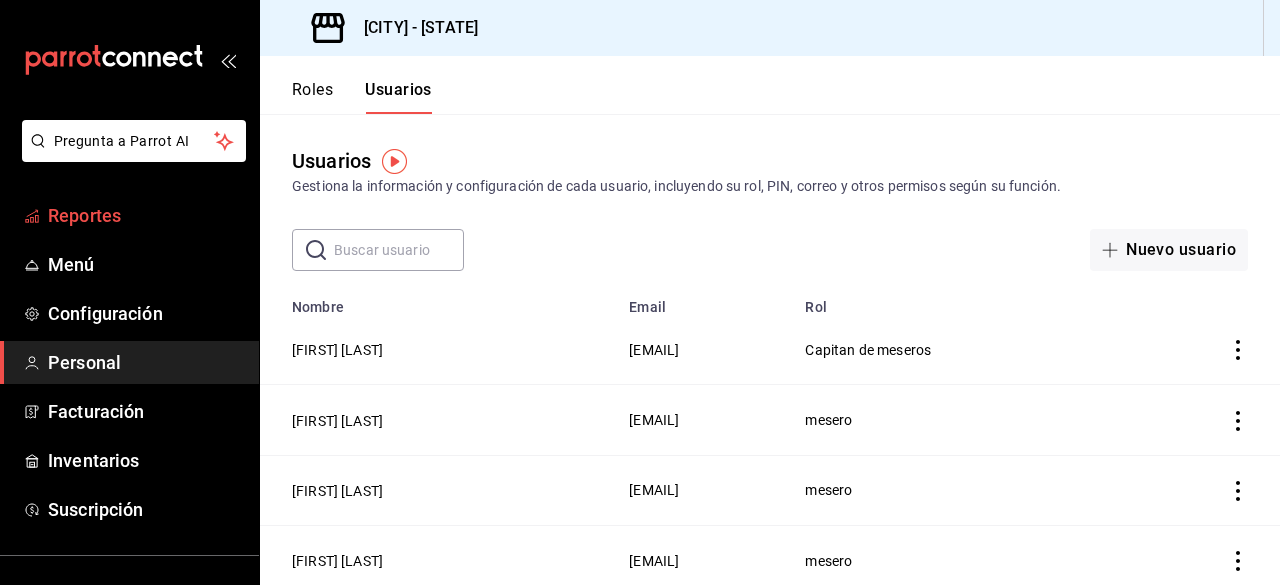 click on "Reportes" at bounding box center [145, 215] 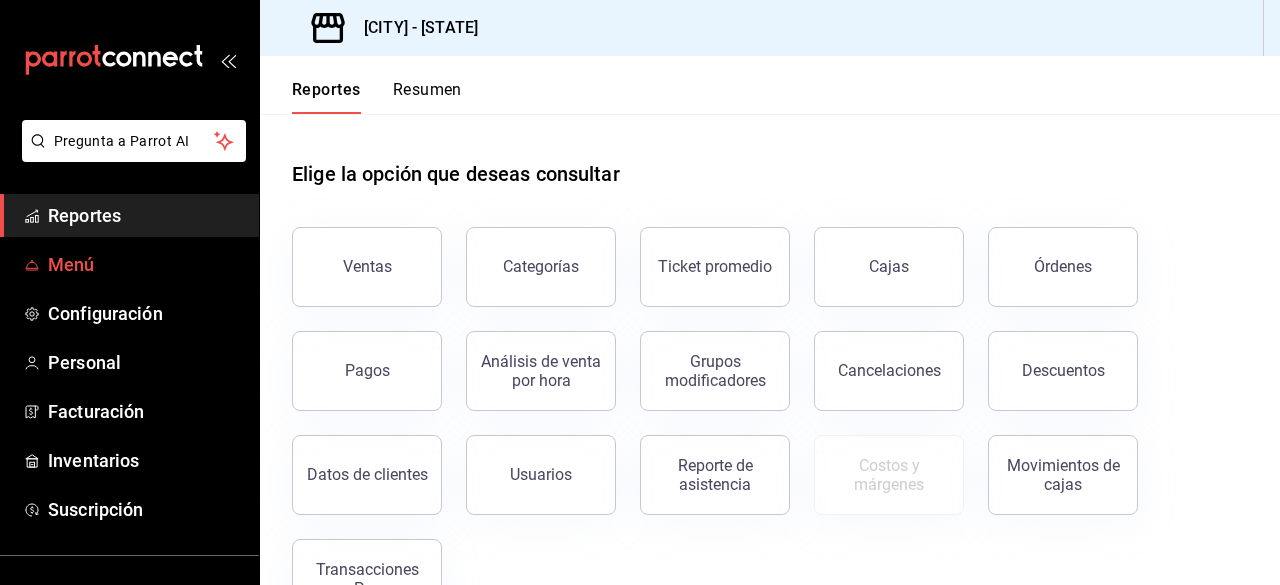 click on "Menú" at bounding box center [145, 264] 